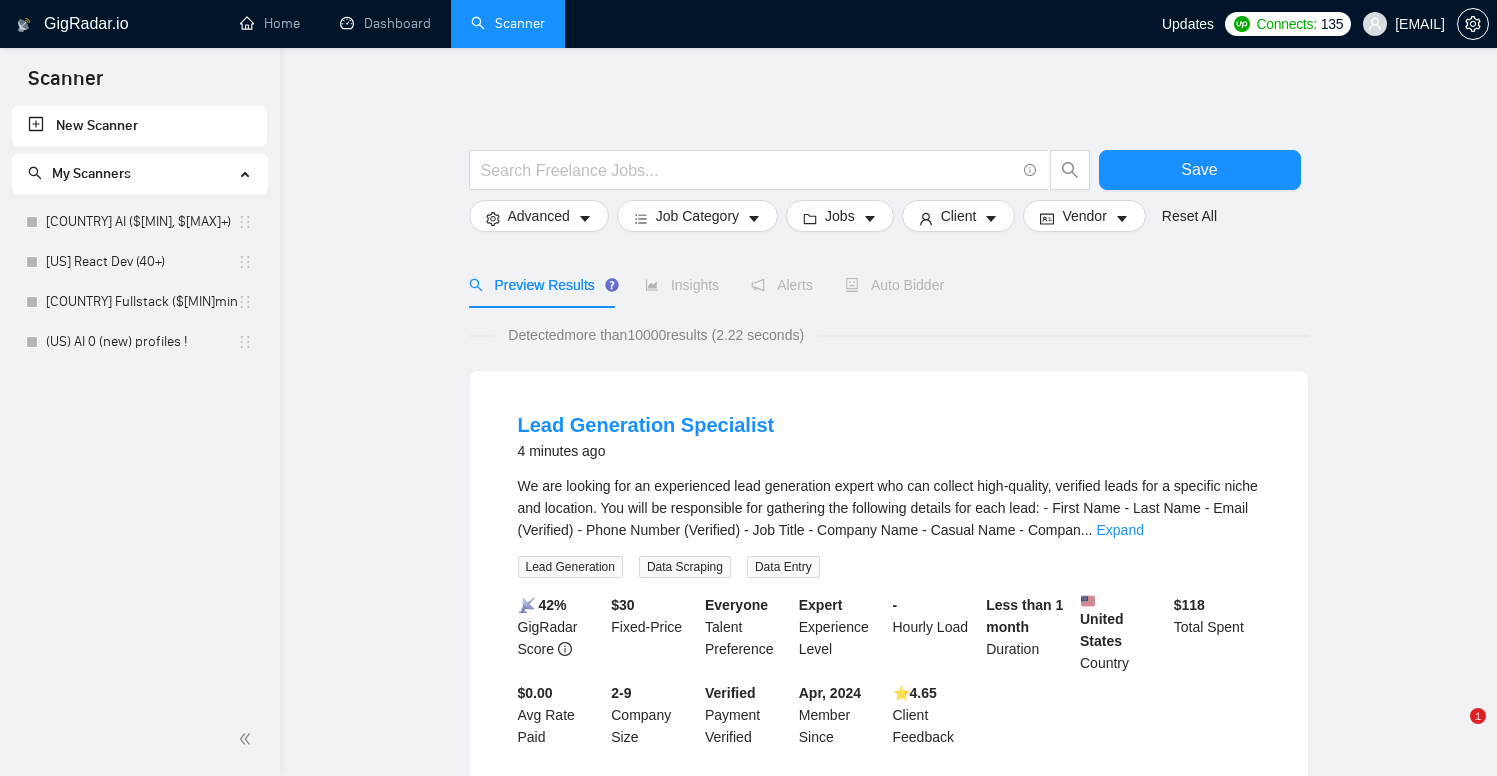 scroll, scrollTop: 0, scrollLeft: 0, axis: both 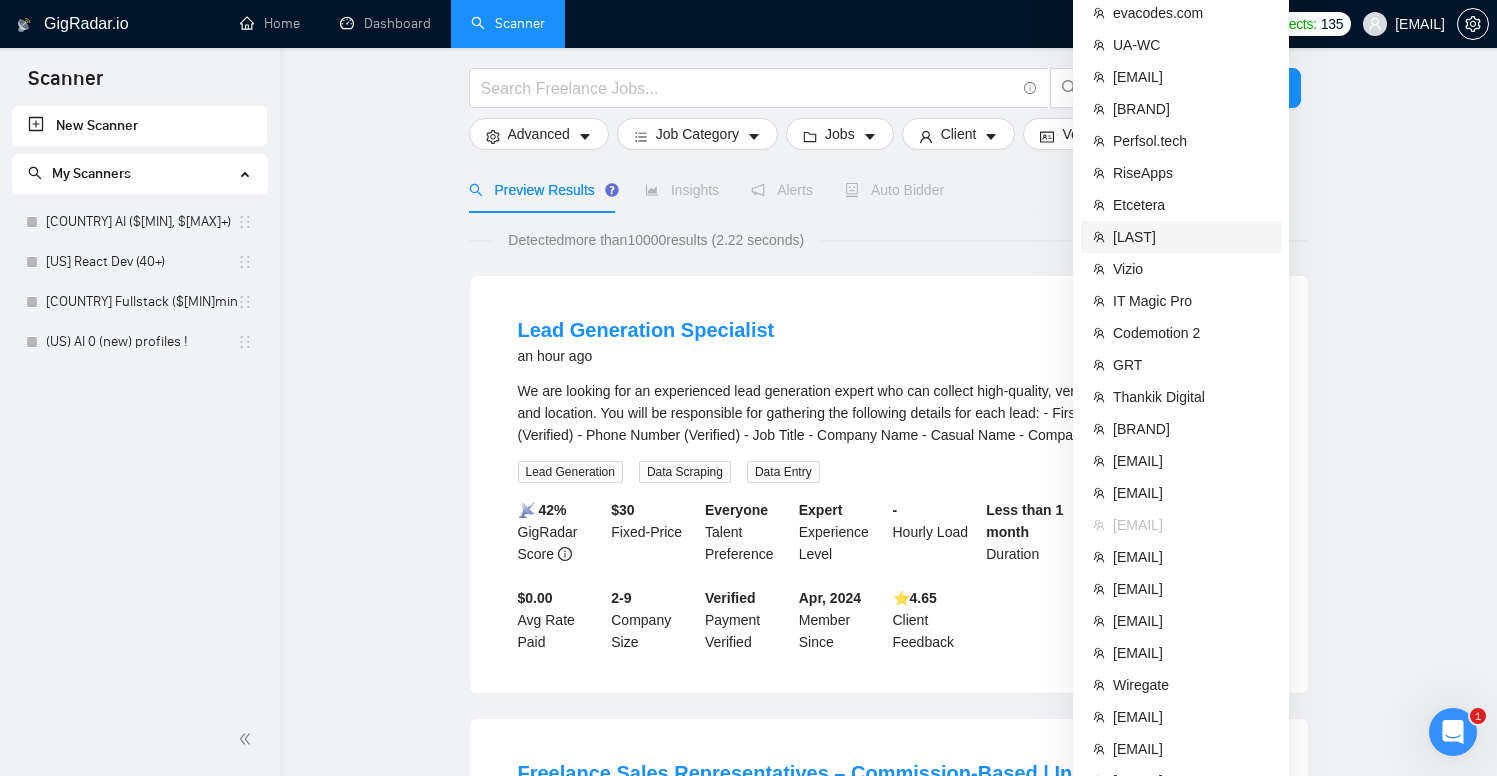 click on "[LAST]" at bounding box center (1191, 237) 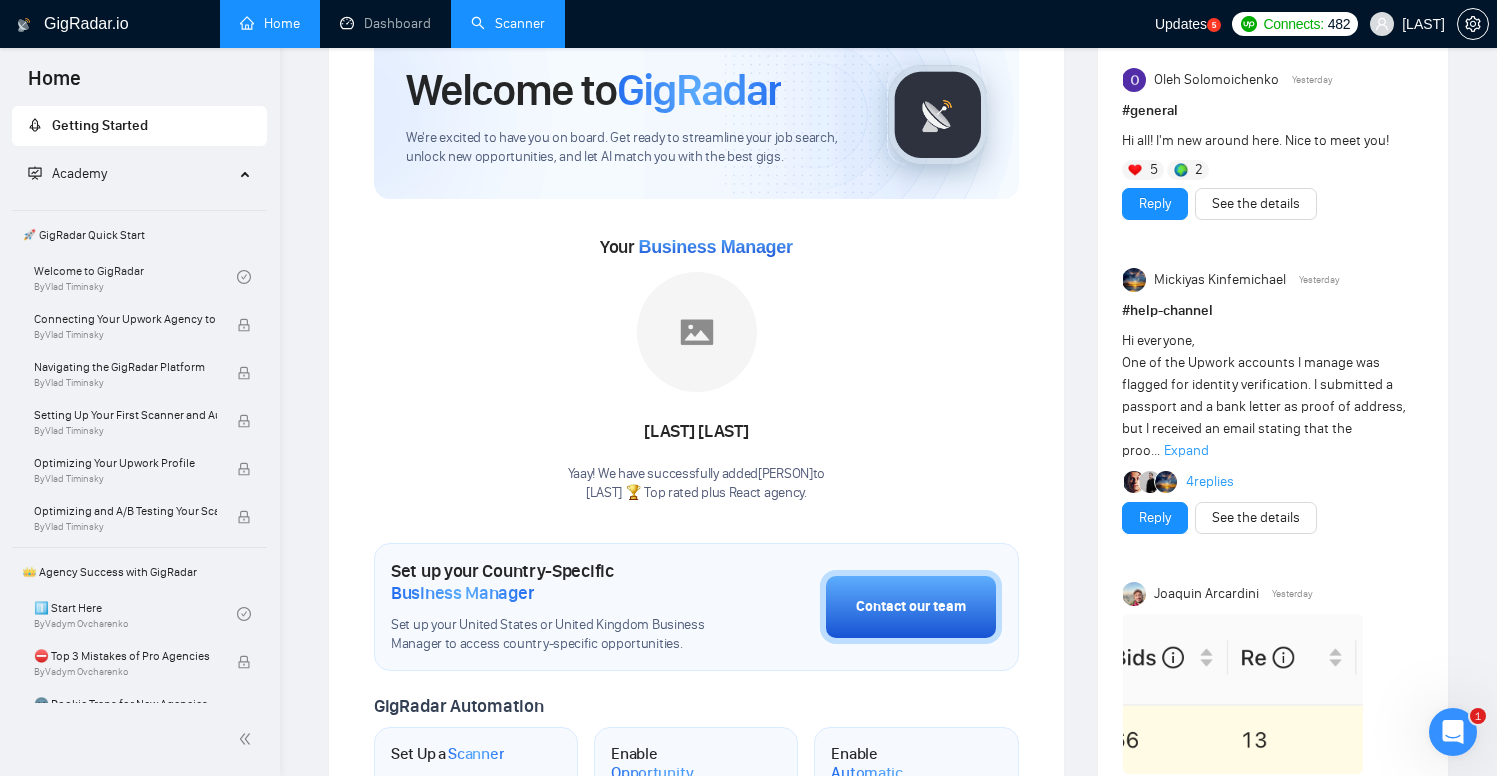 click on "Scanner" at bounding box center [508, 23] 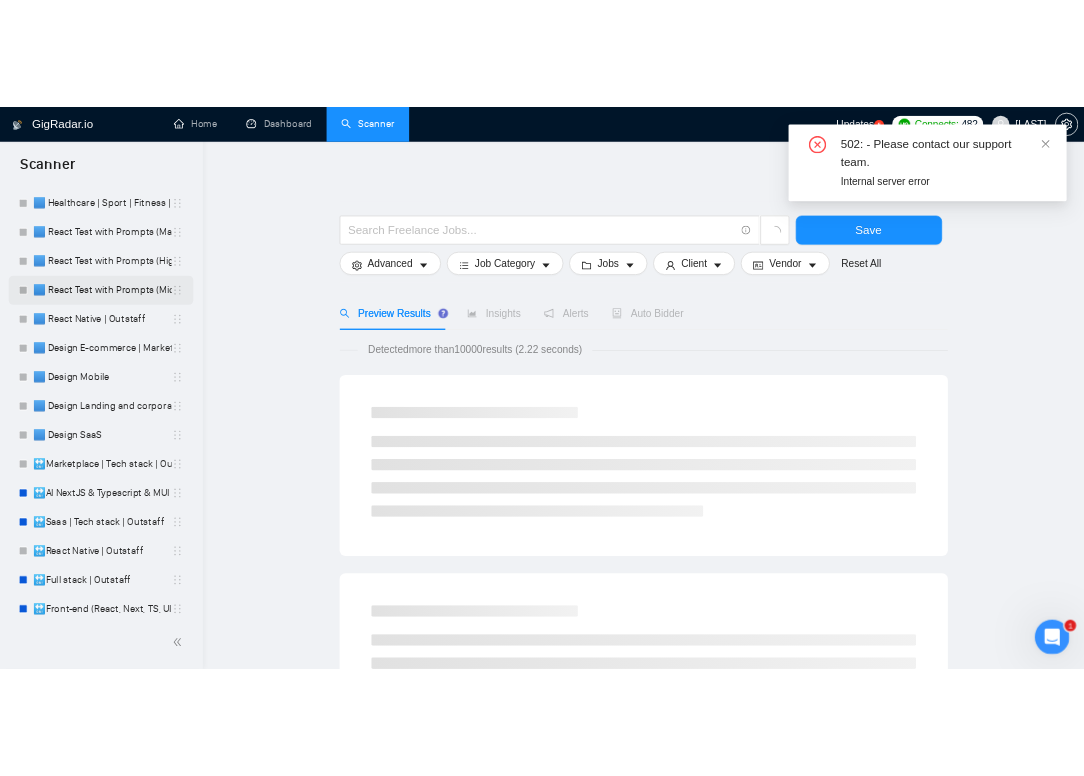 scroll, scrollTop: 31, scrollLeft: 0, axis: vertical 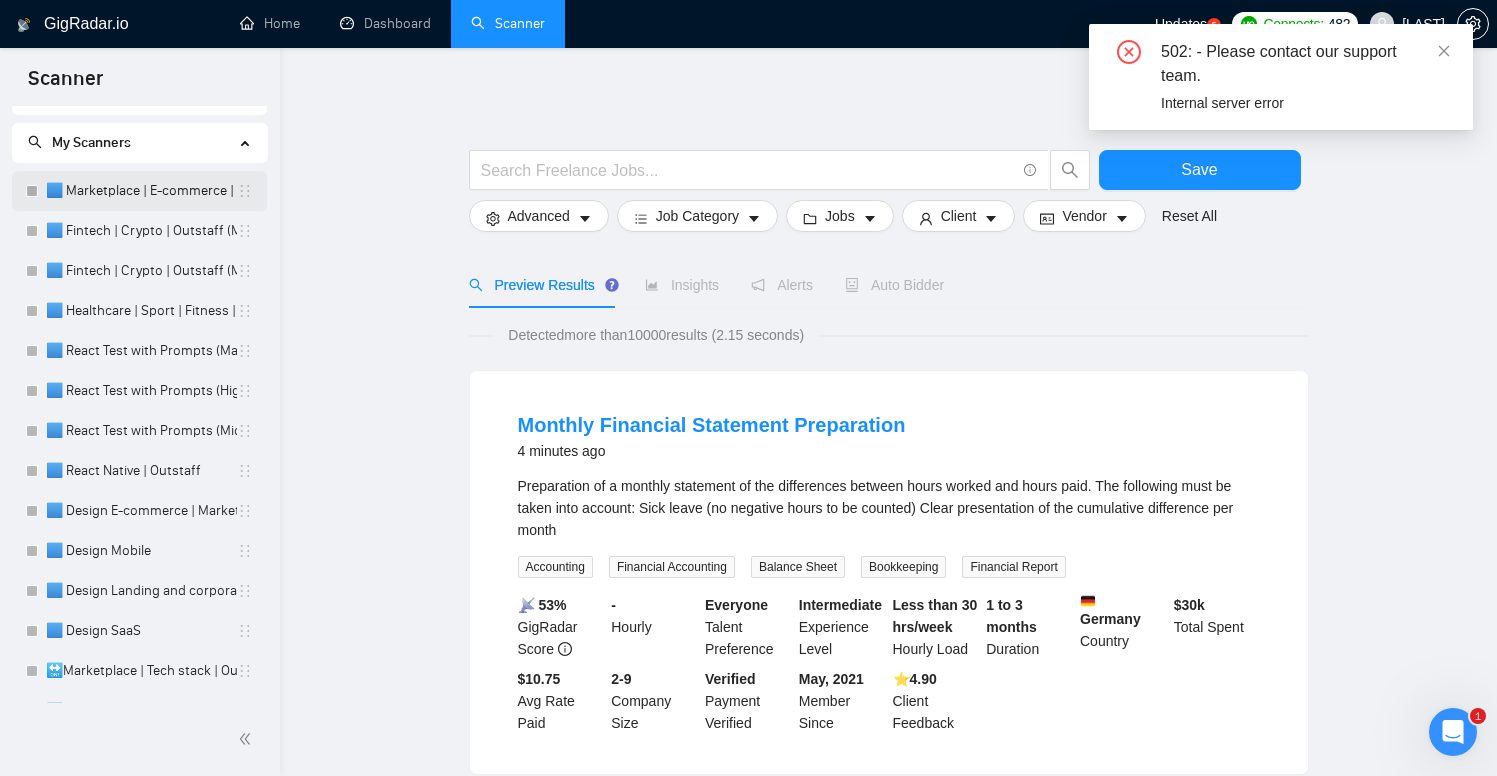 click on "🟦 Marketplace | E-commerce | Outstaff" at bounding box center (141, 191) 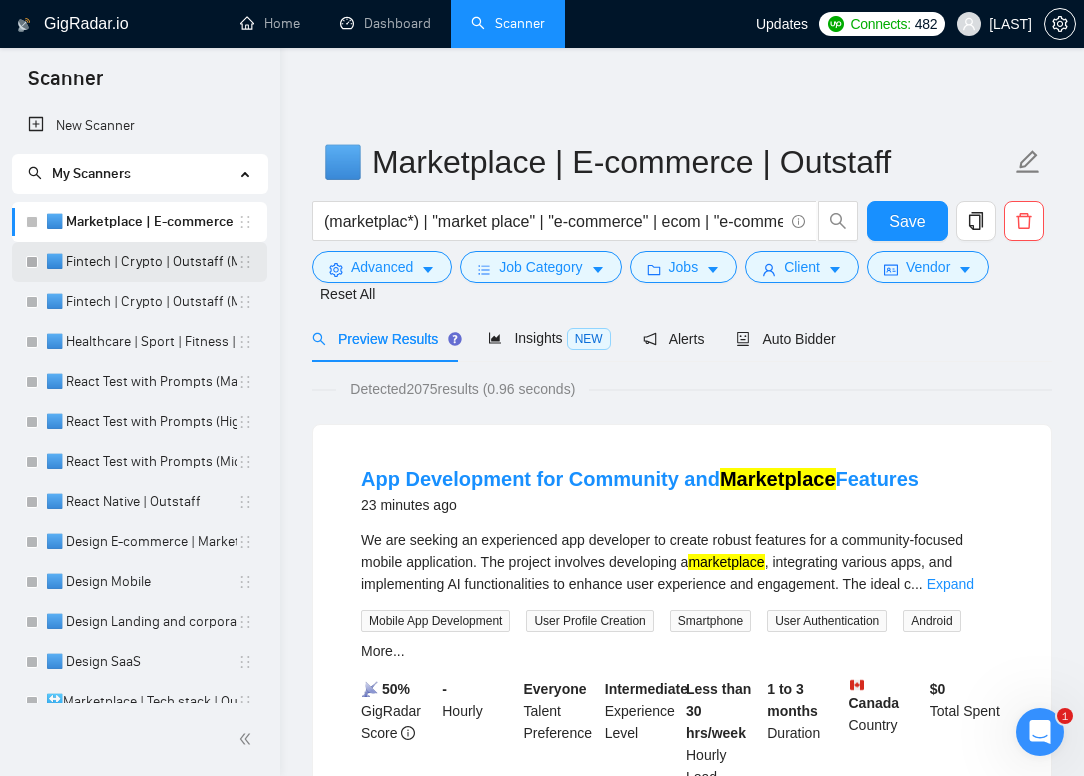 click on "🟦 Fintech | Crypto | Outstaff (Max - High Rates)" at bounding box center (141, 262) 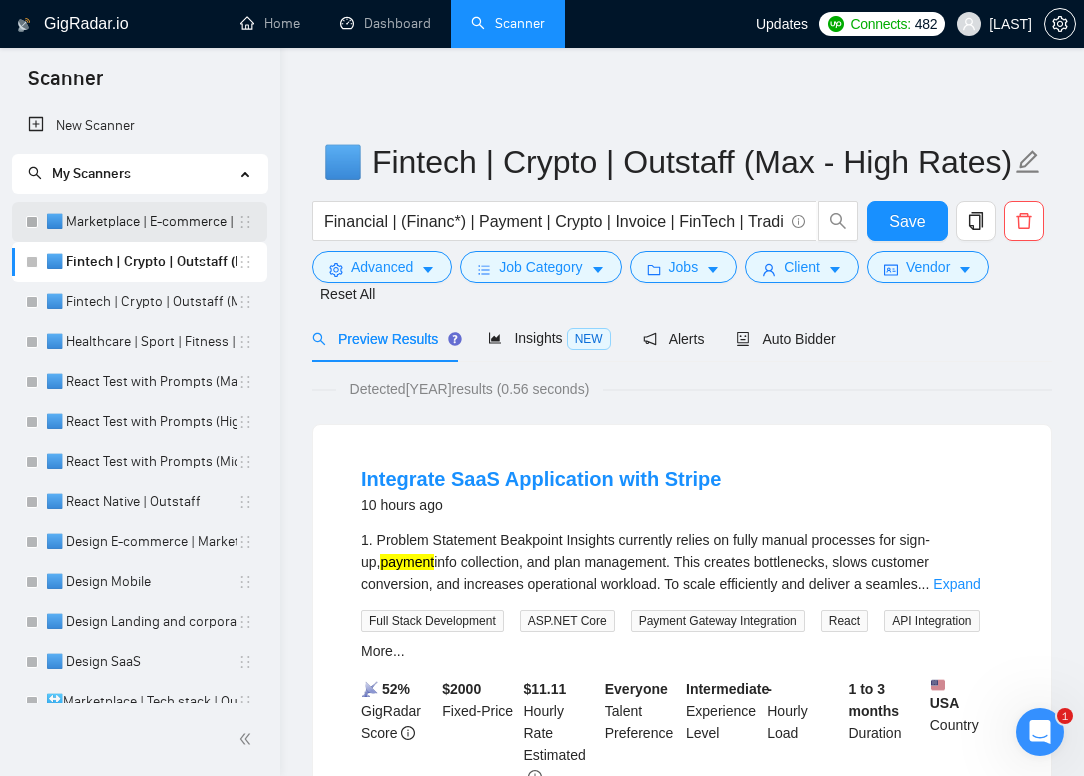 click on "🟦 Marketplace | E-commerce | Outstaff" at bounding box center (141, 222) 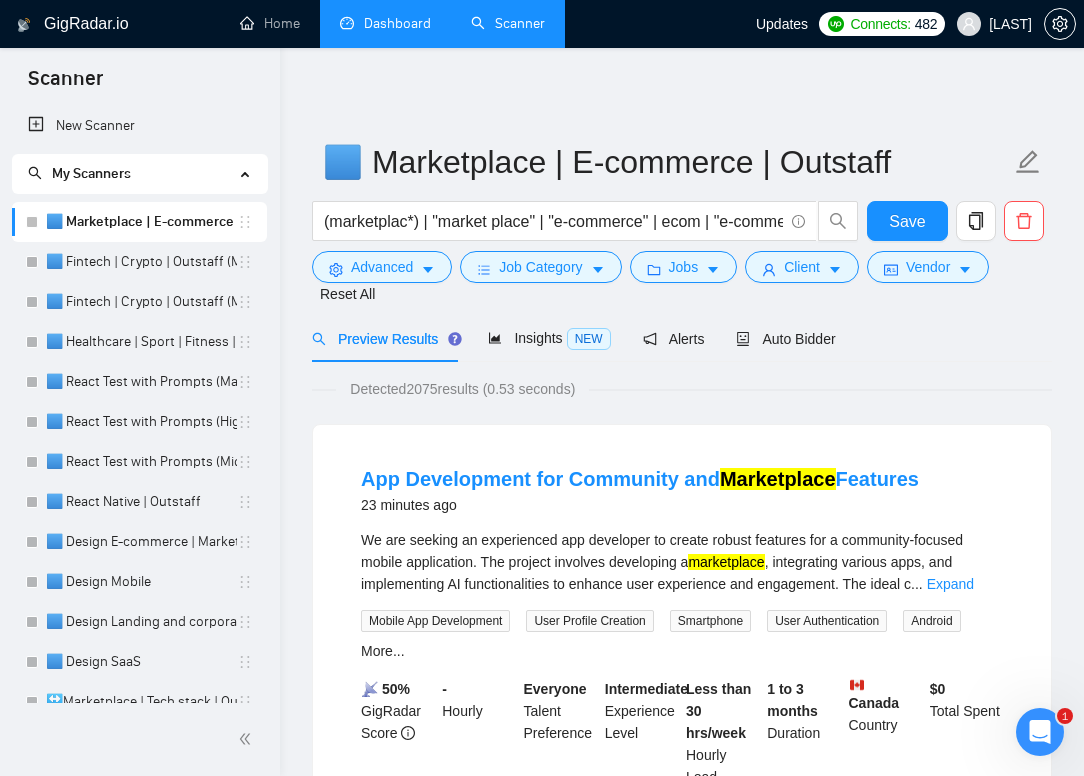 click on "Dashboard" at bounding box center (385, 23) 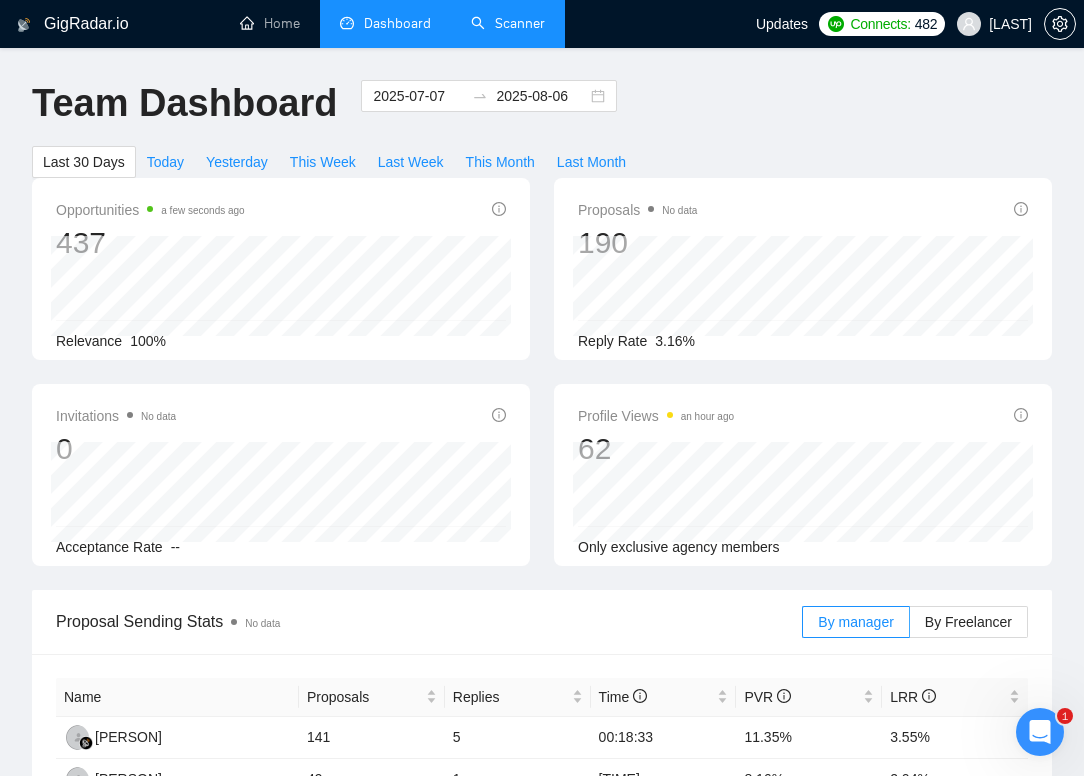 click on "Scanner" at bounding box center (508, 23) 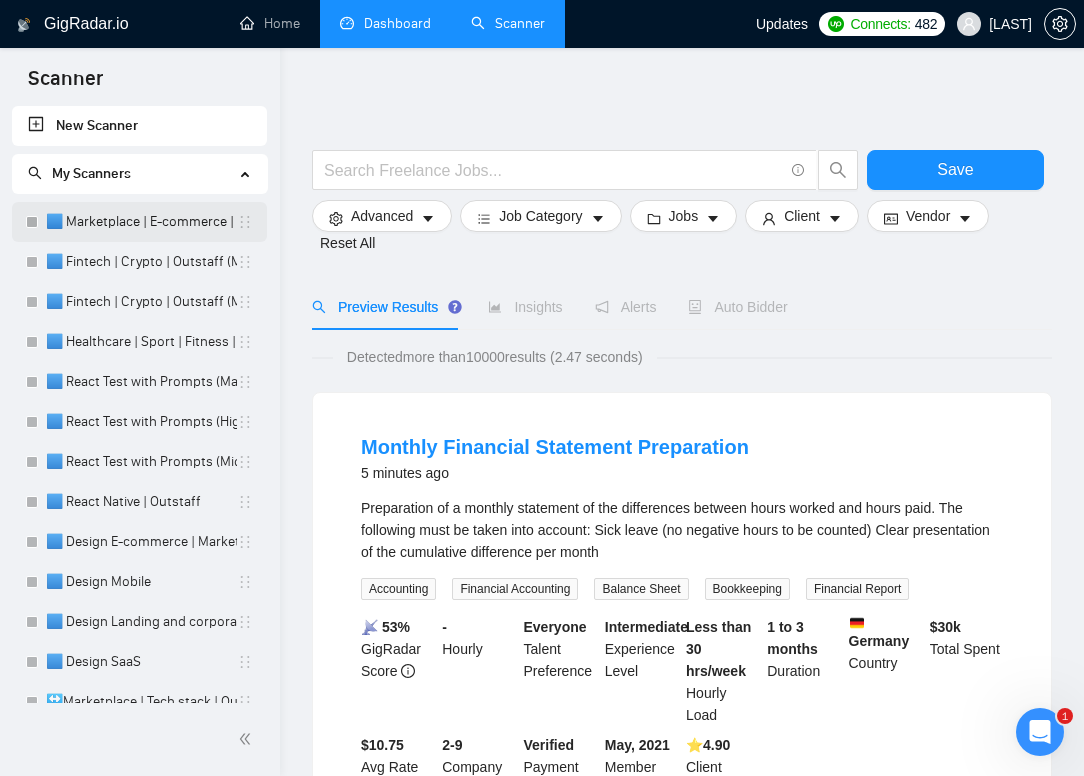 click on "🟦 Marketplace | E-commerce | Outstaff" at bounding box center (141, 222) 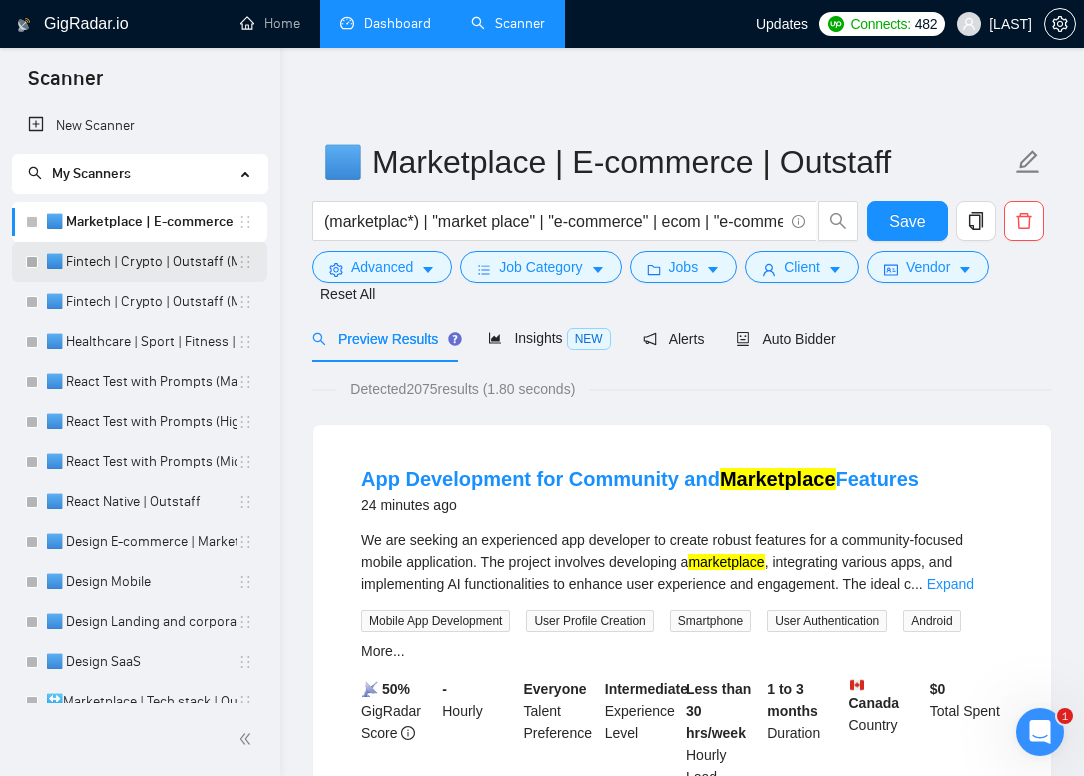 click on "🟦 Fintech | Crypto | Outstaff (Max - High Rates)" at bounding box center [141, 262] 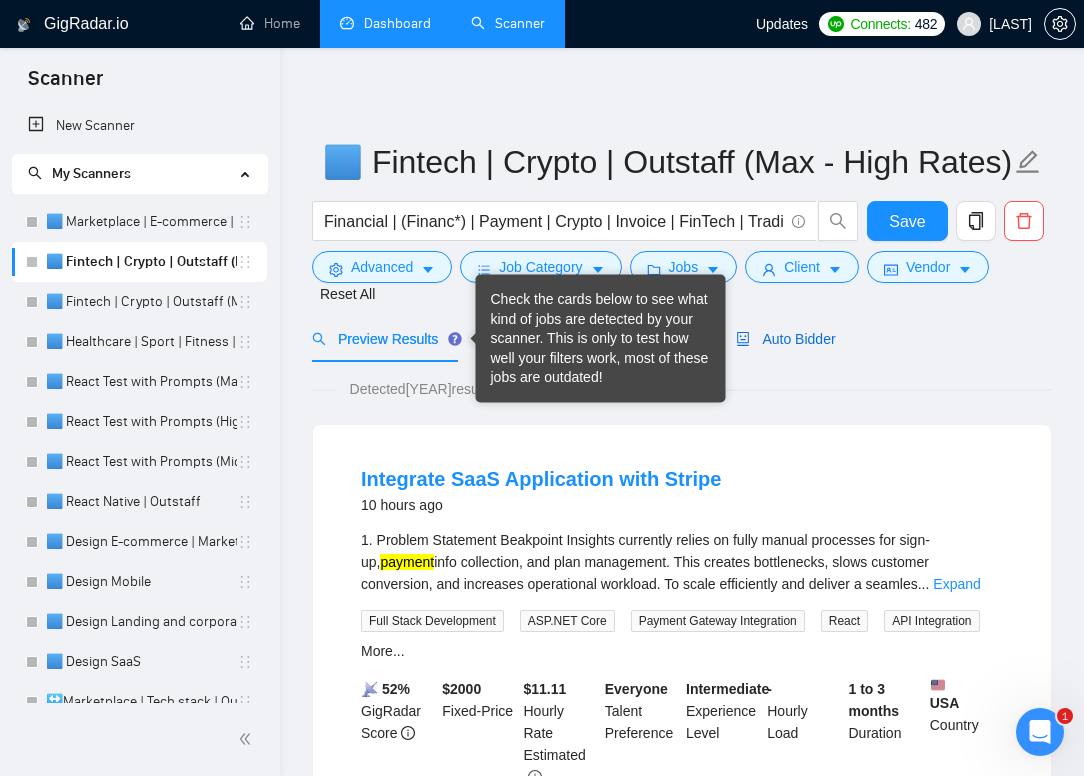 click on "Auto Bidder" at bounding box center (785, 339) 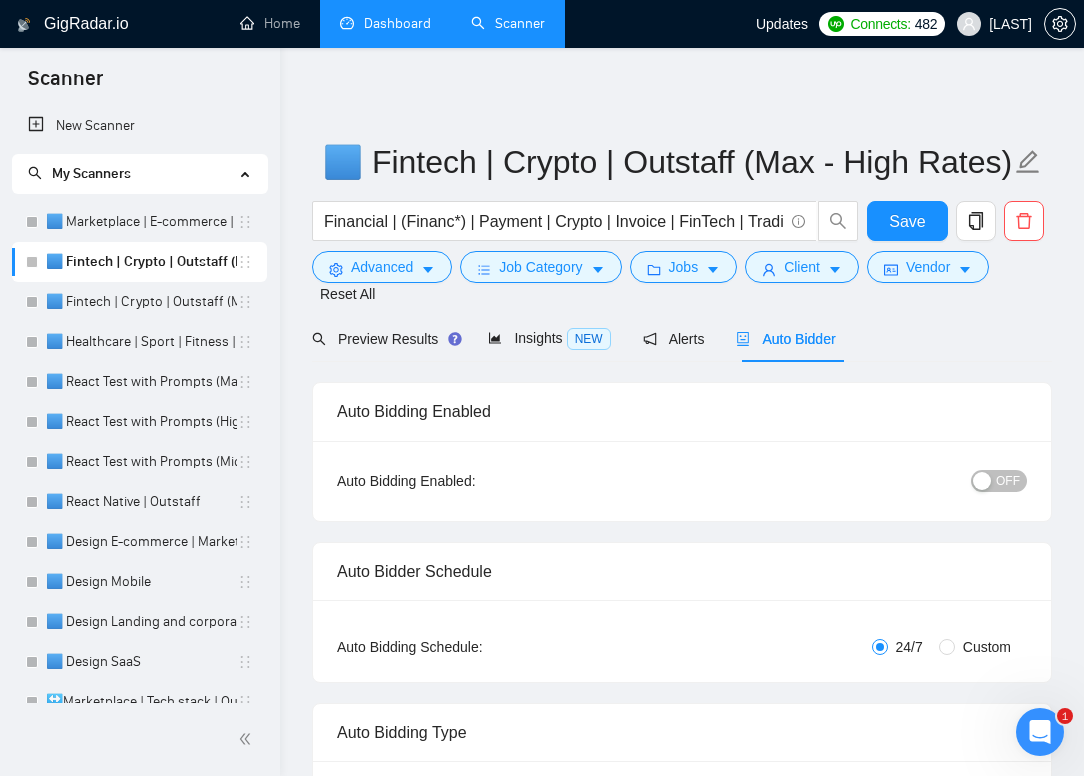 type 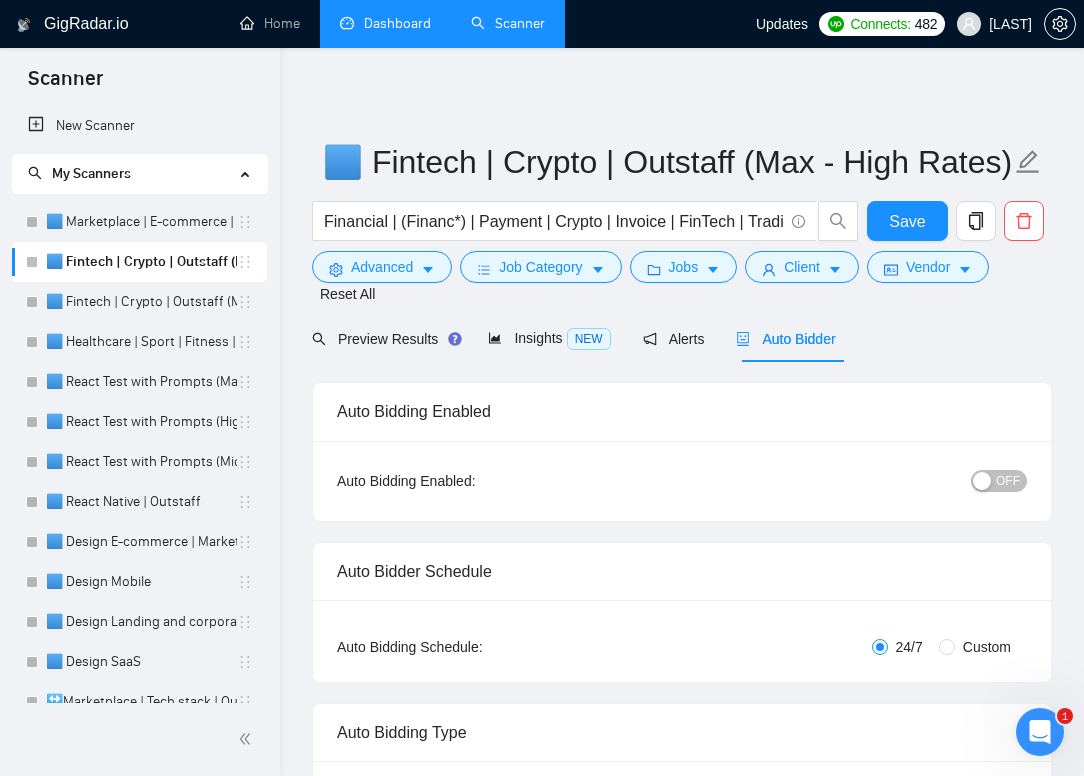 radio on "false" 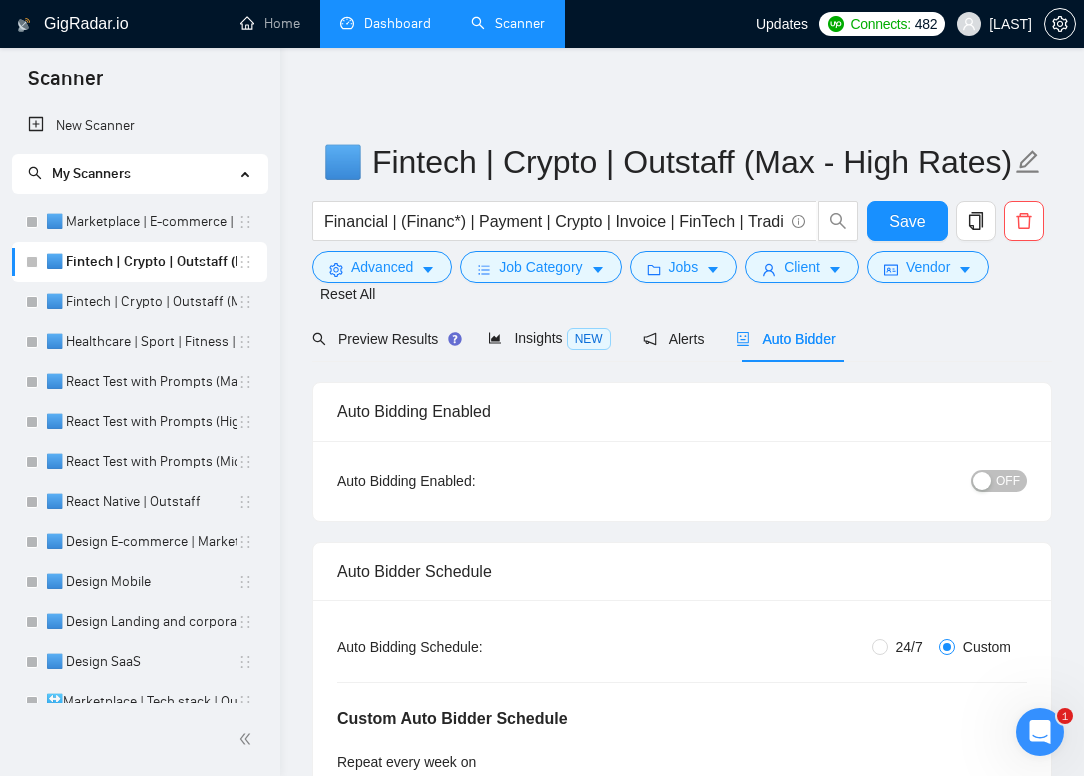 type 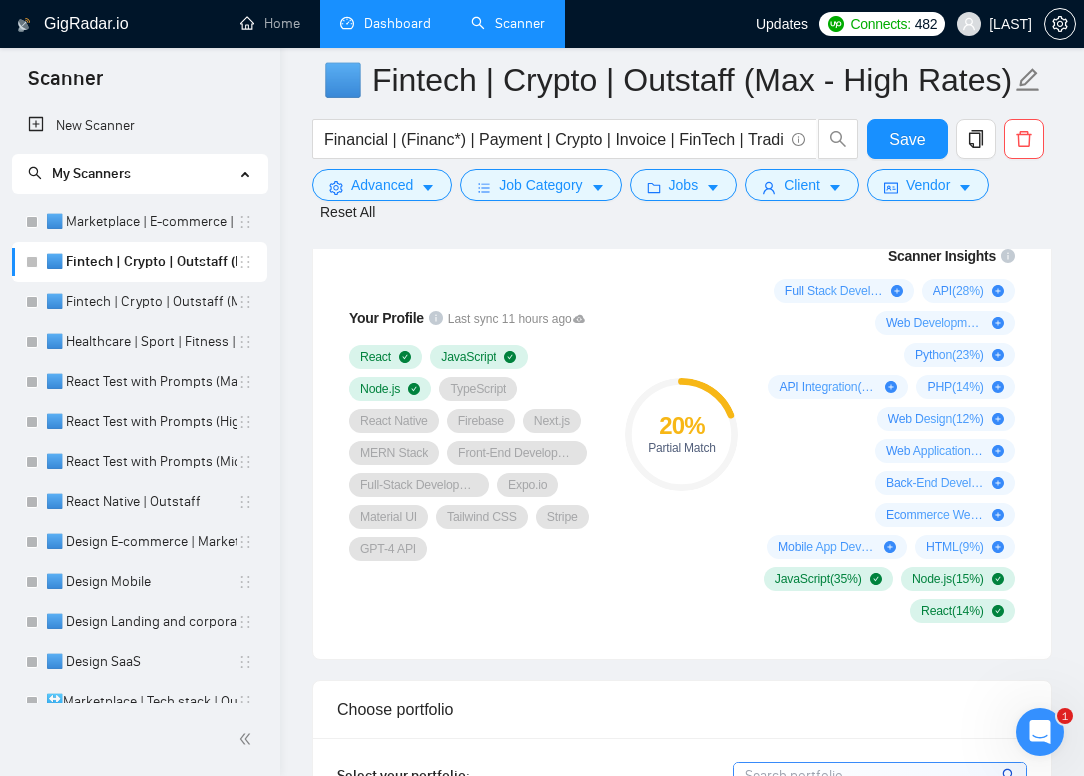 scroll, scrollTop: 1624, scrollLeft: 0, axis: vertical 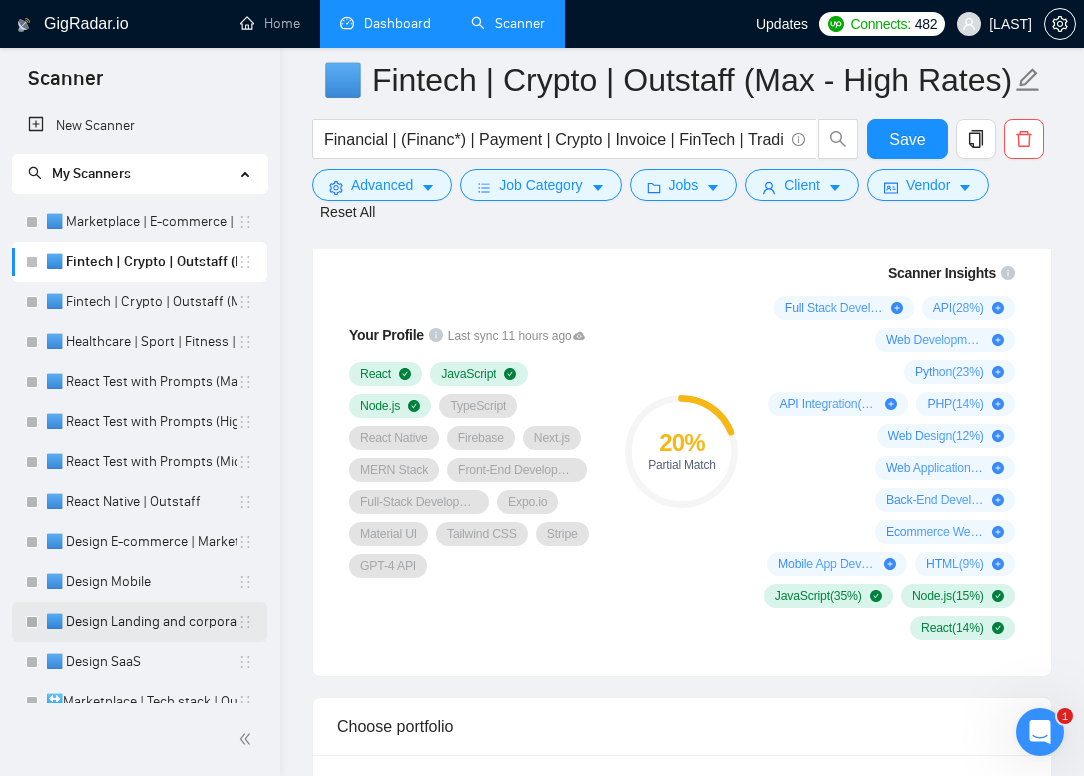 click on "🟦 Design Landing and corporate" at bounding box center (141, 622) 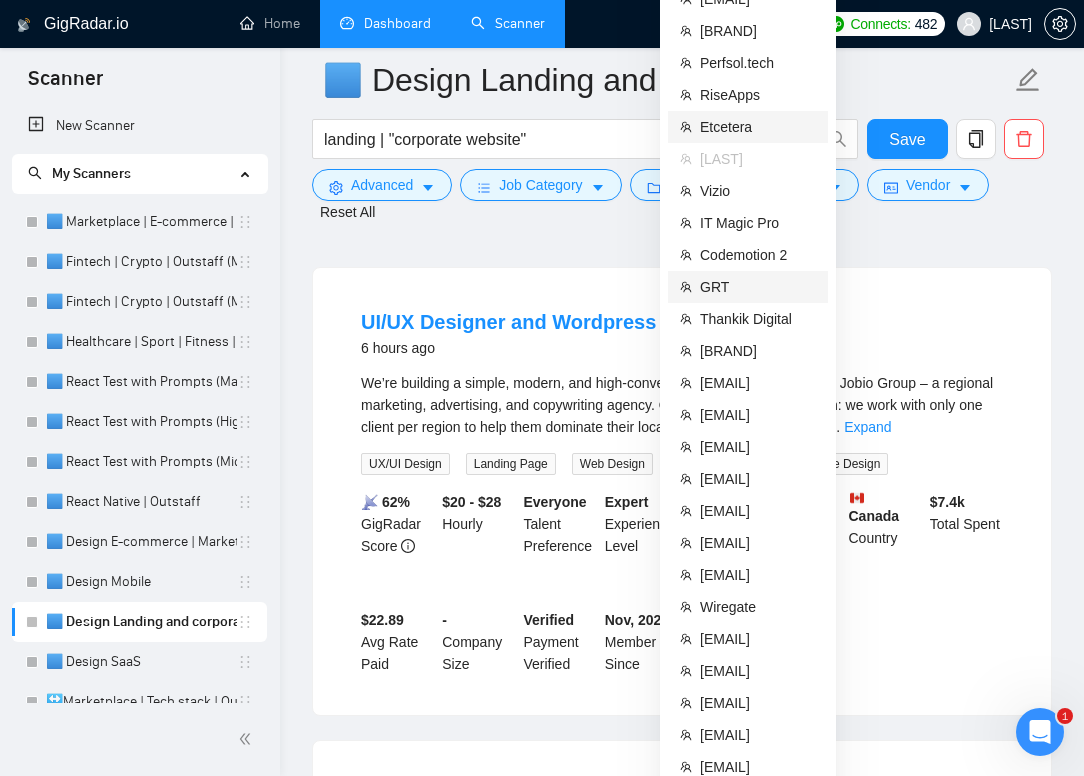 scroll, scrollTop: 177, scrollLeft: 0, axis: vertical 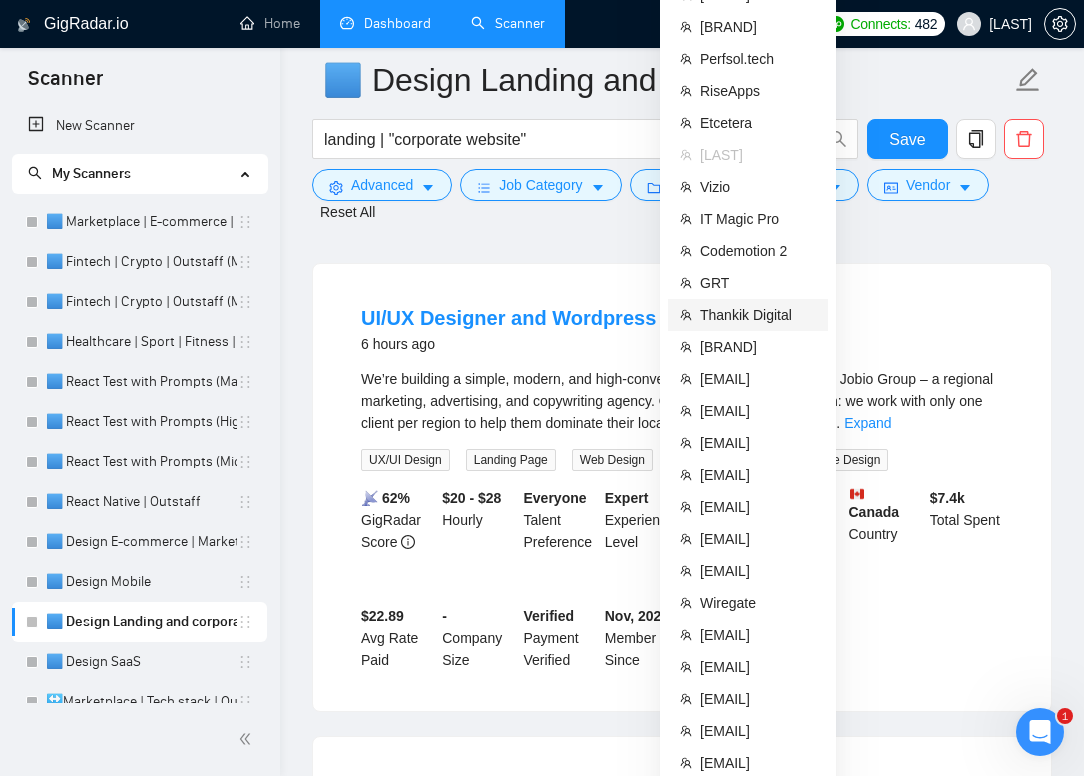 click on "Thankik Digital" at bounding box center (758, 315) 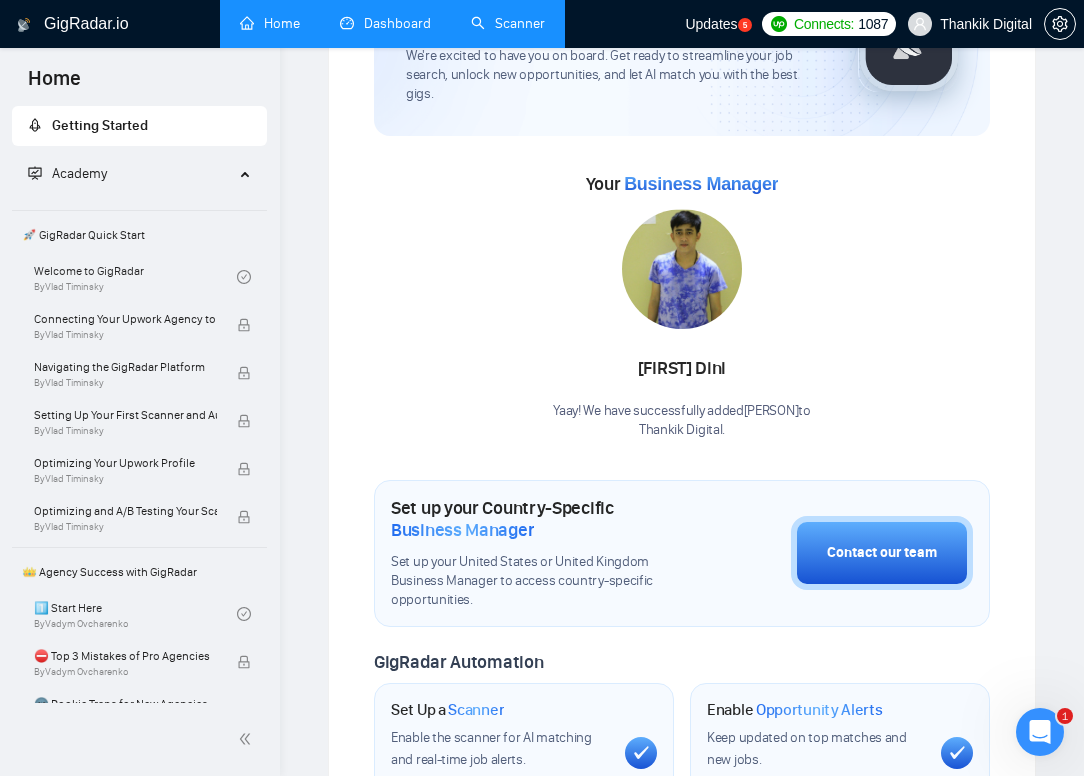 click on "Scanner" at bounding box center (508, 23) 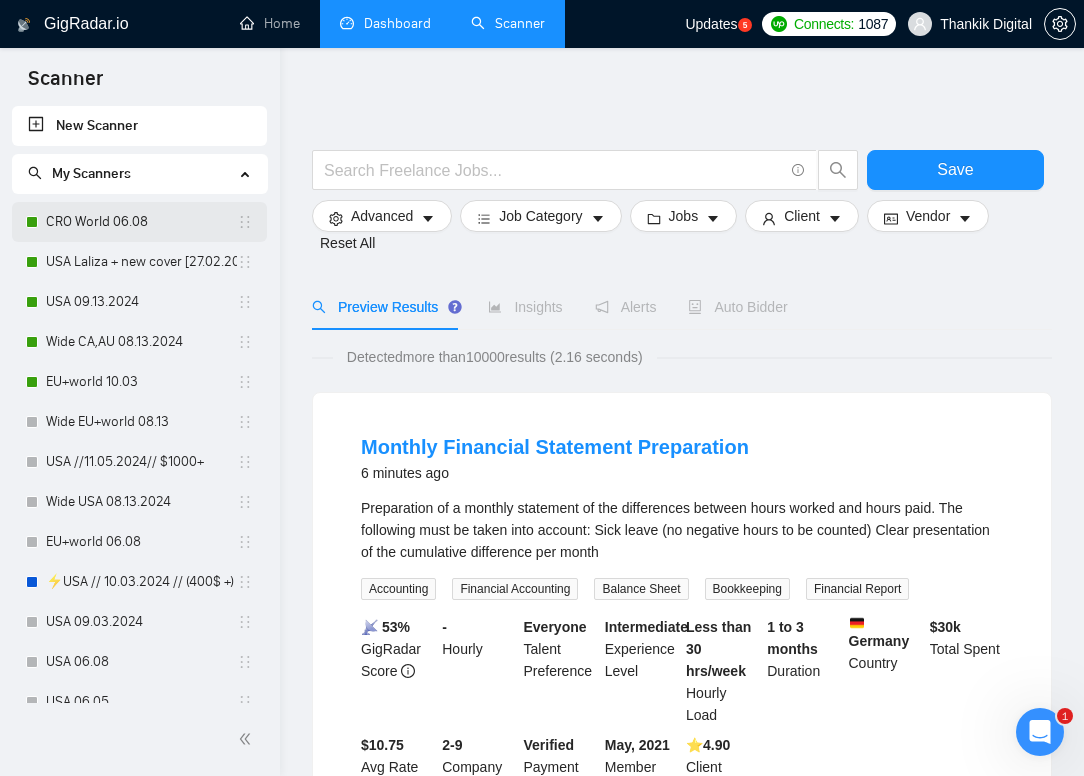 click on "CRO World 06.08" at bounding box center [141, 222] 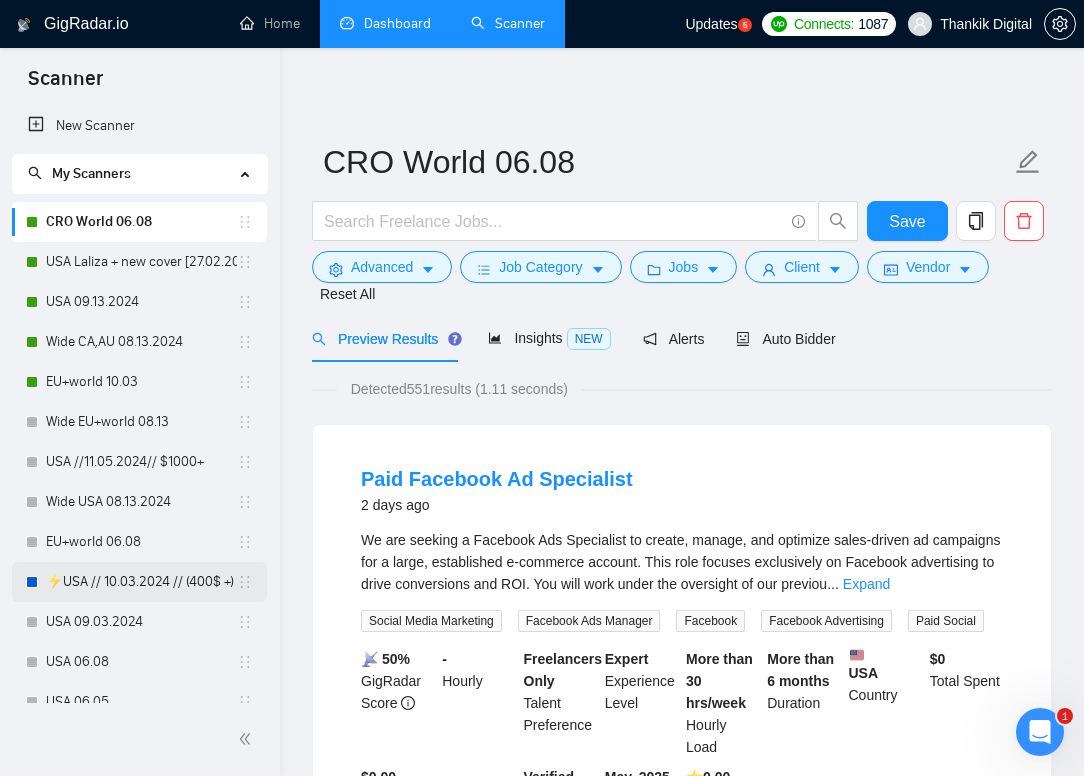 click on "⚡️USA // 10.03.2024 // (400$ +)" at bounding box center [141, 582] 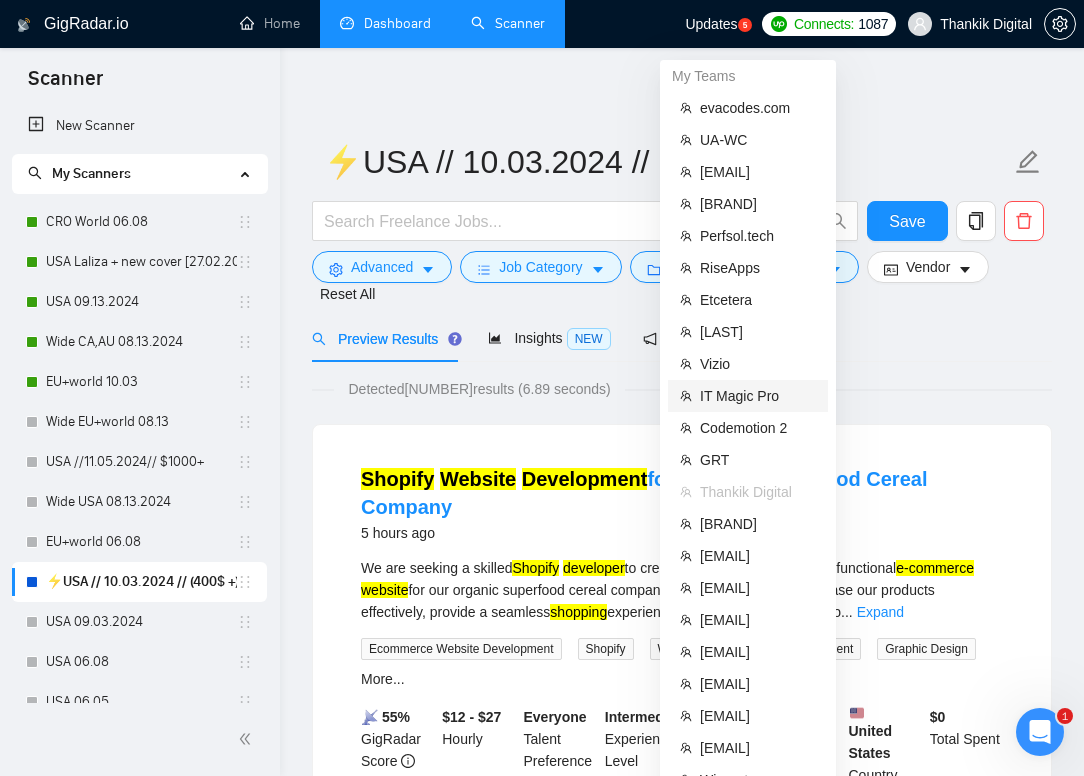 click on "IT Magic Pro" at bounding box center (758, 396) 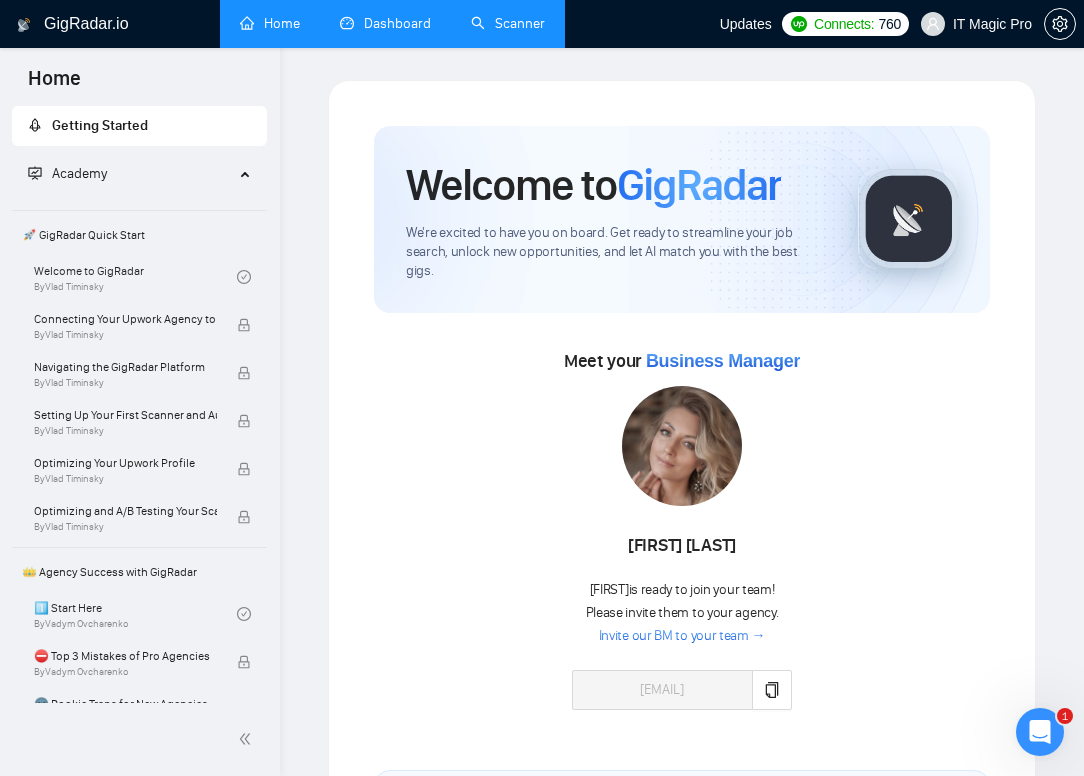 click on "Scanner" at bounding box center [508, 23] 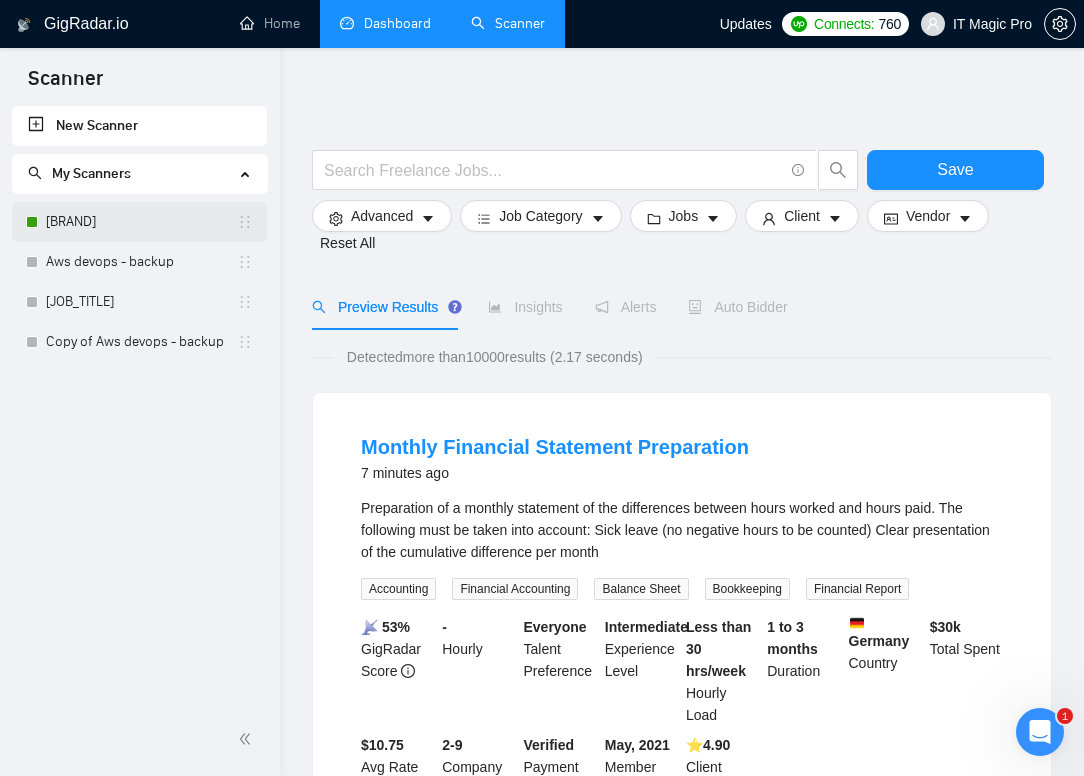 click on "[BRAND]" at bounding box center (141, 222) 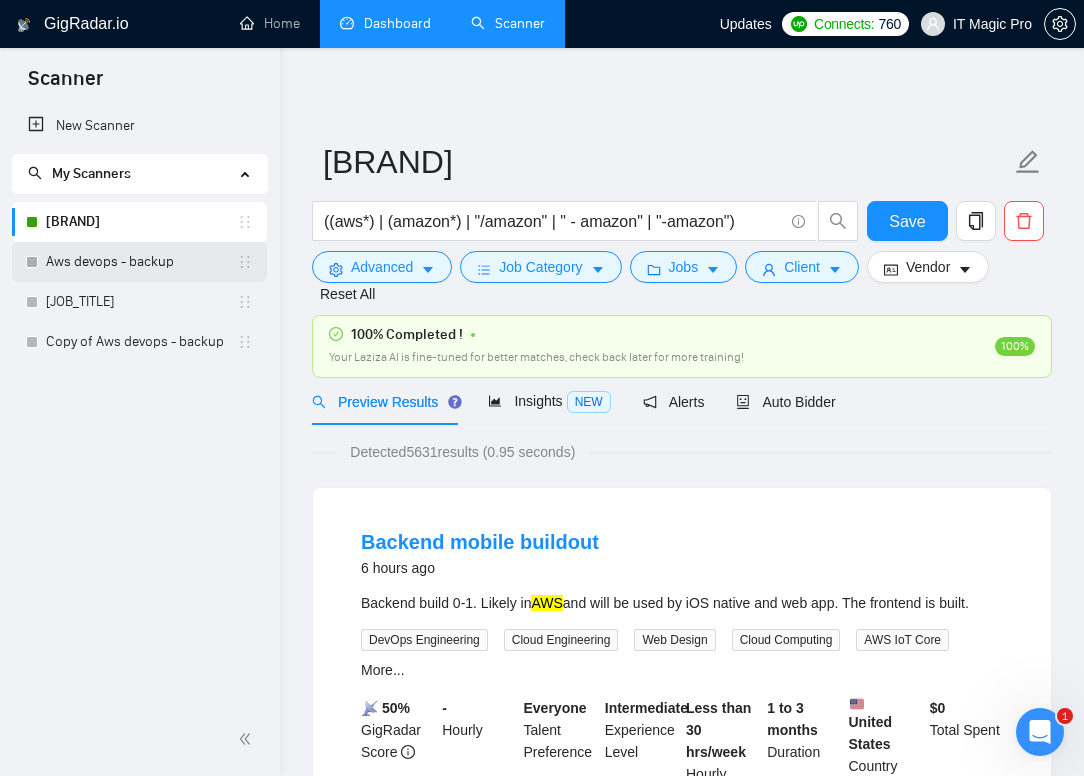 click on "Aws devops - backup" at bounding box center (141, 262) 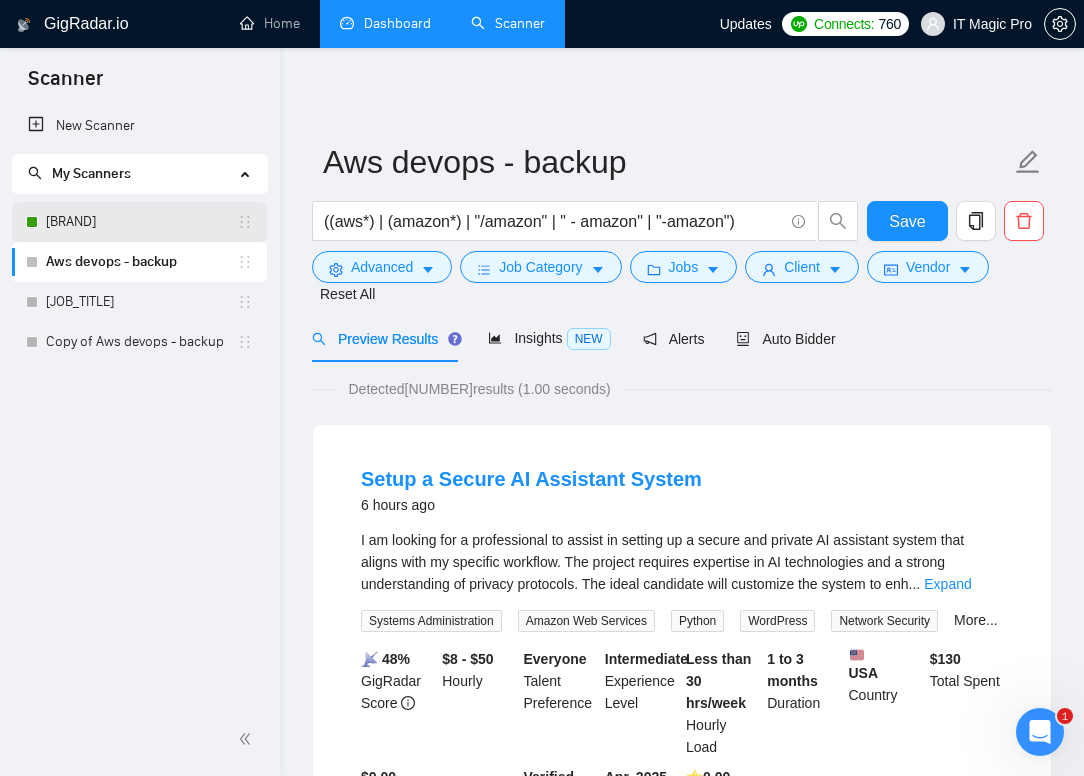 click on "[BRAND]" at bounding box center [141, 222] 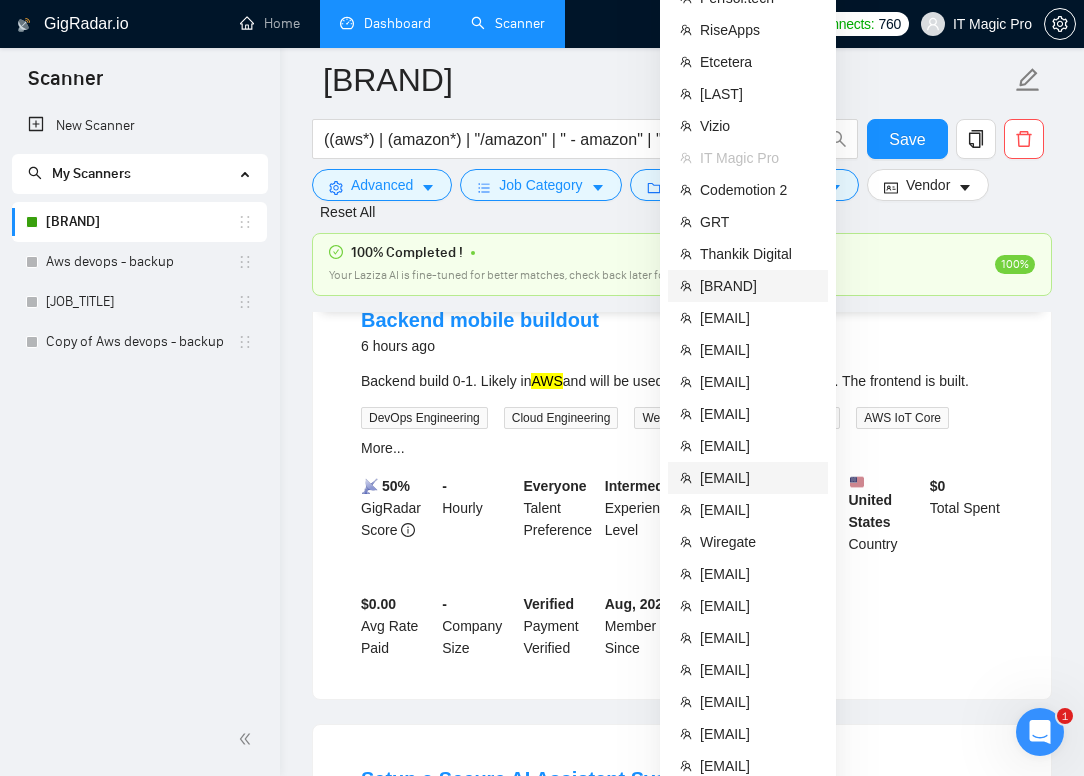 scroll, scrollTop: 239, scrollLeft: 0, axis: vertical 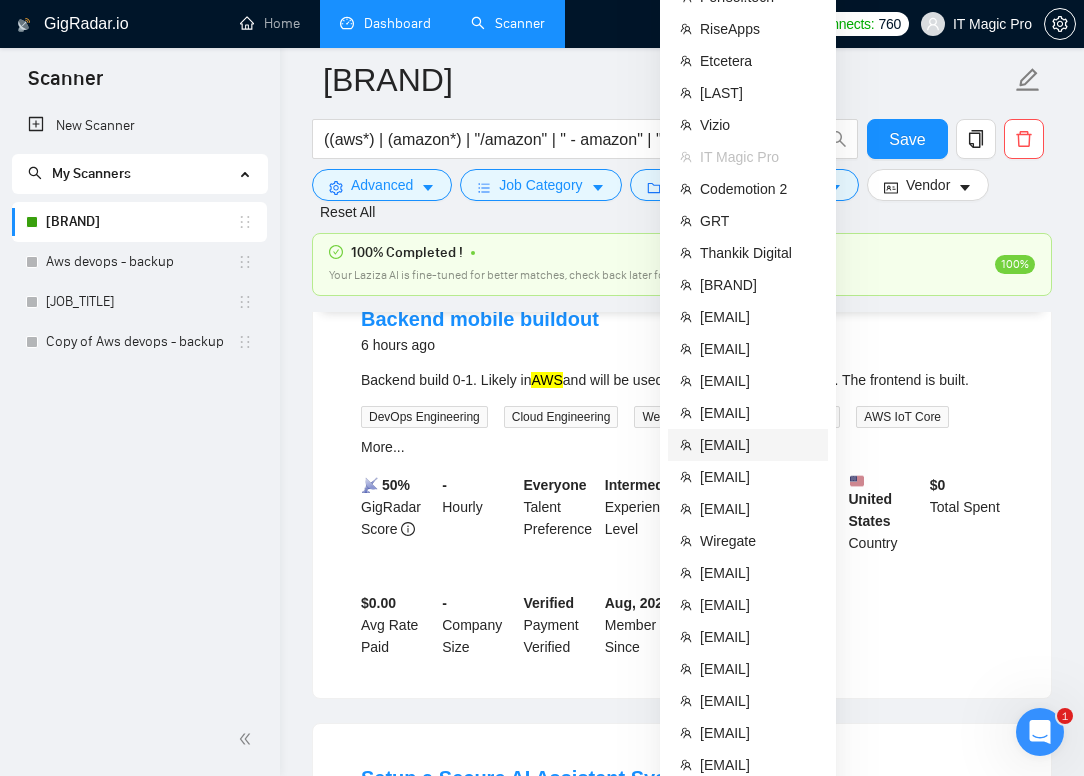 click on "[EMAIL]" at bounding box center (758, 445) 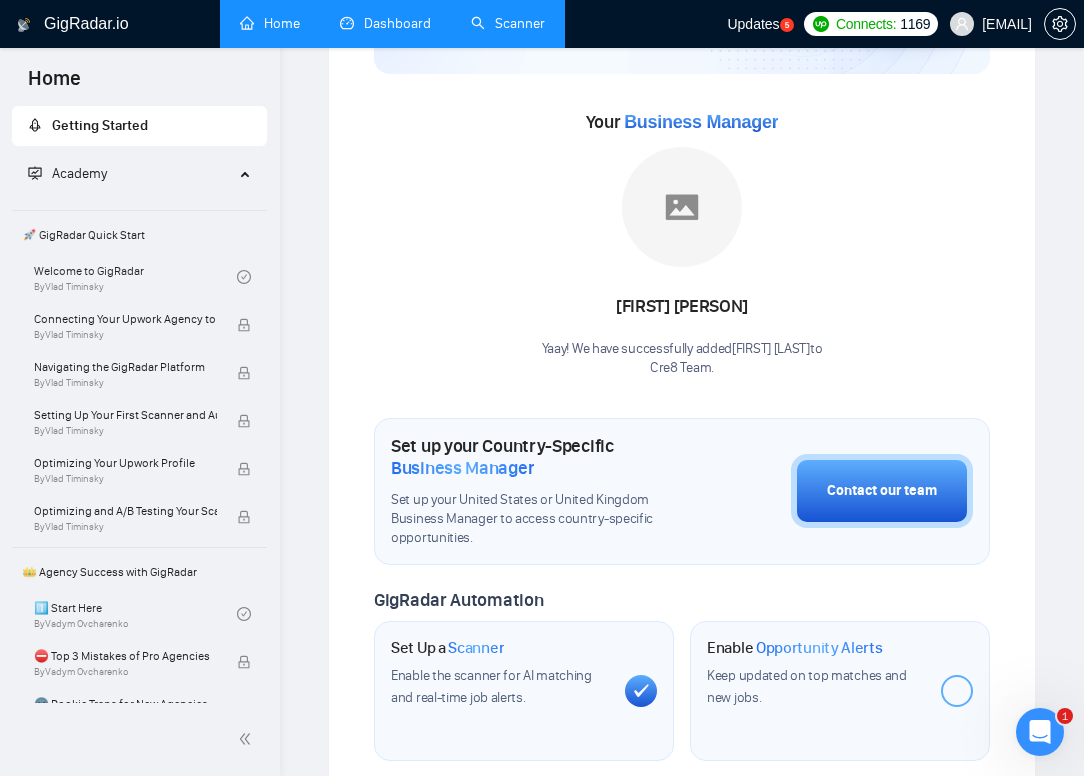 click on "Scanner" at bounding box center [508, 23] 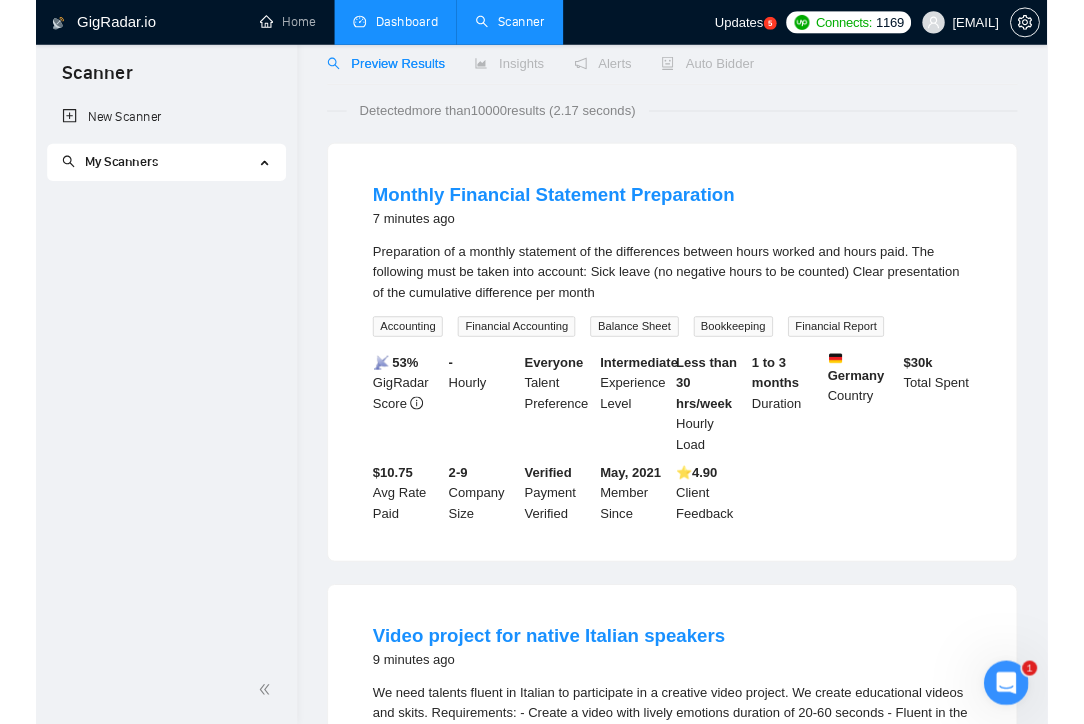 scroll, scrollTop: 0, scrollLeft: 0, axis: both 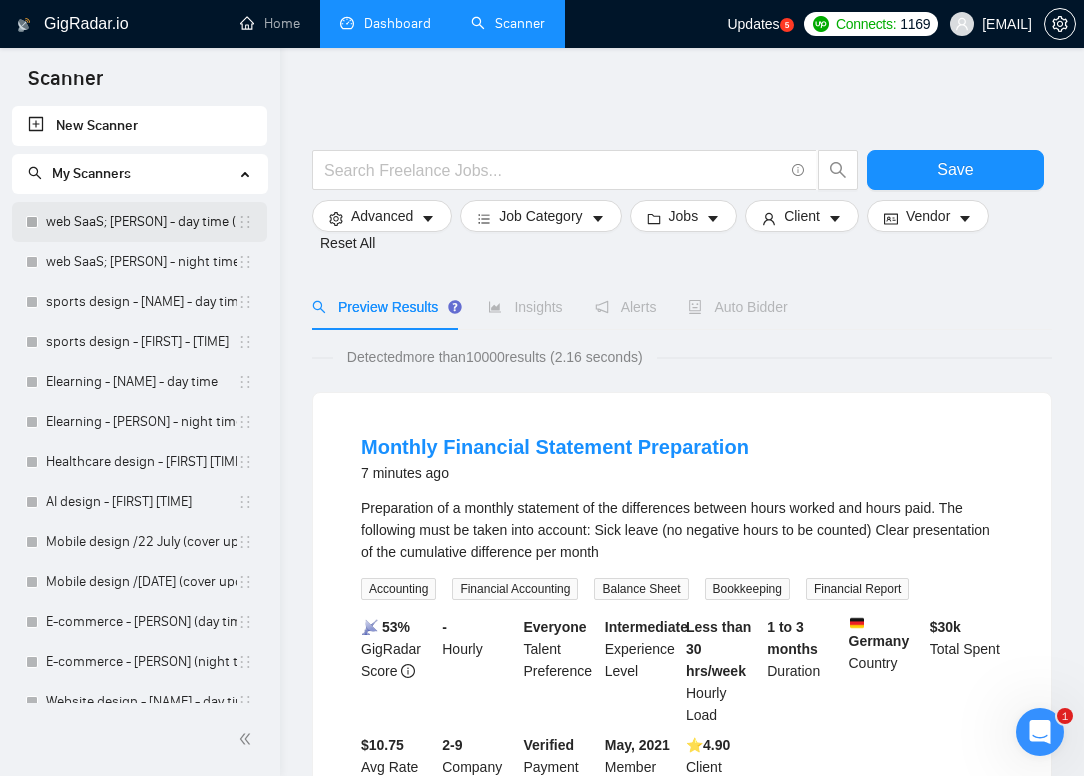 click on "web SaaS; [PERSON] - day time (indus style)" at bounding box center [141, 222] 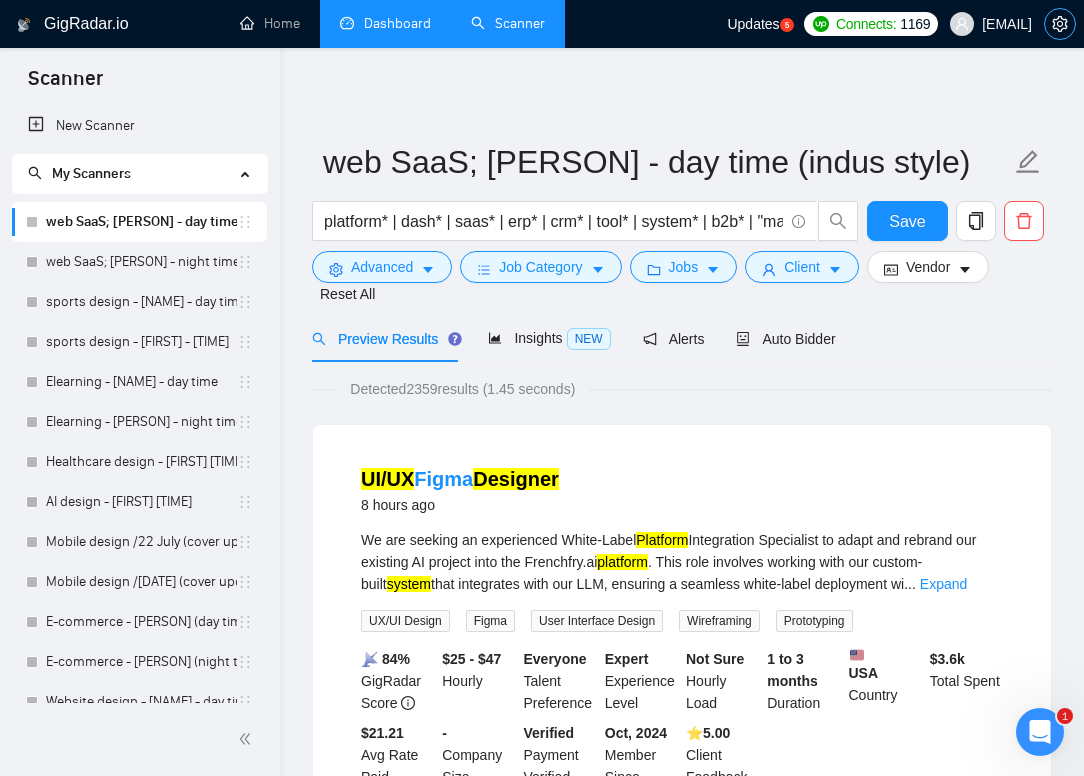 click 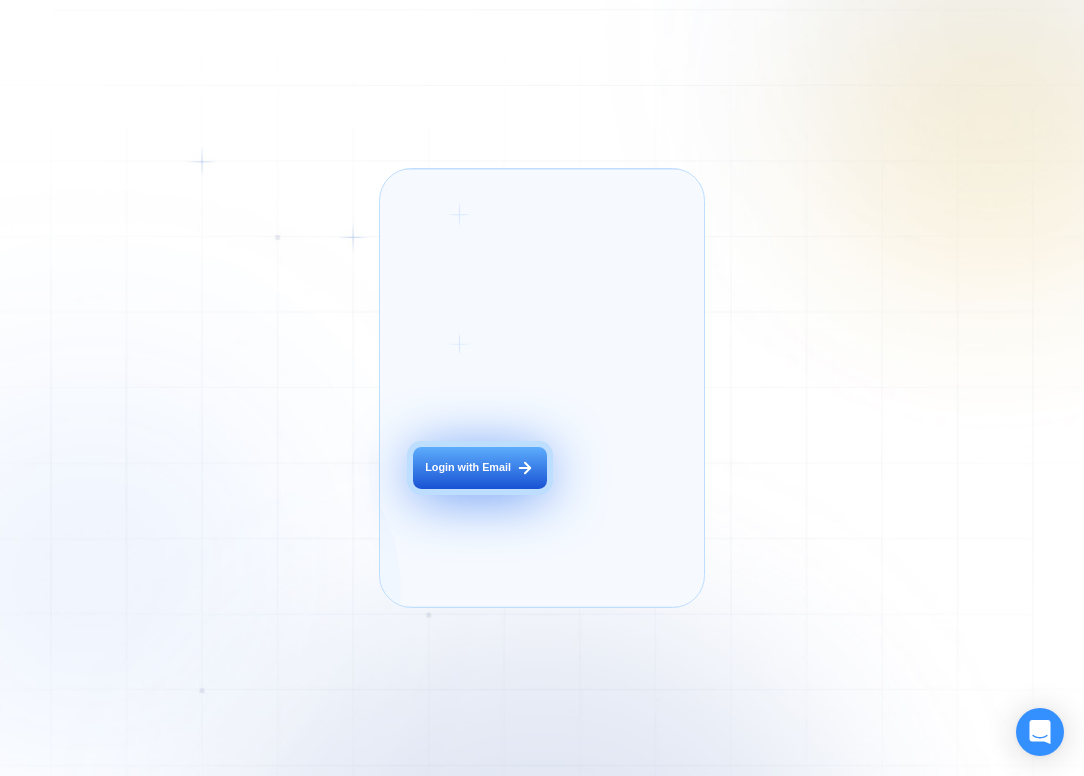 scroll, scrollTop: 0, scrollLeft: 0, axis: both 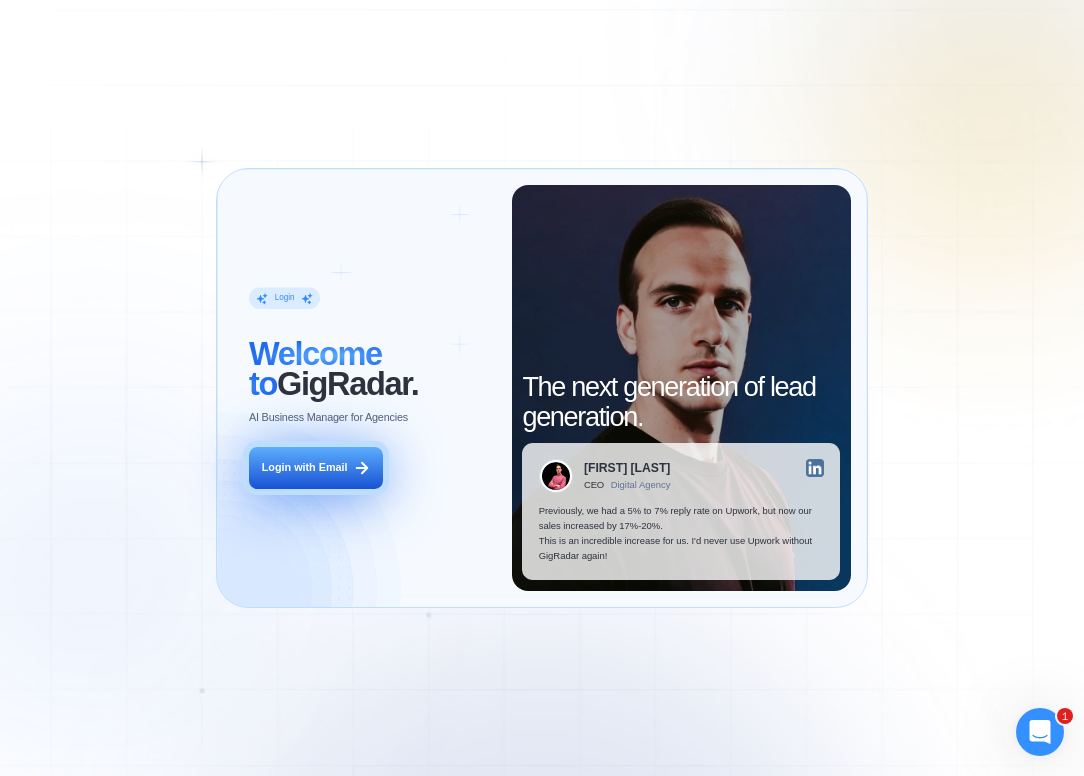 click 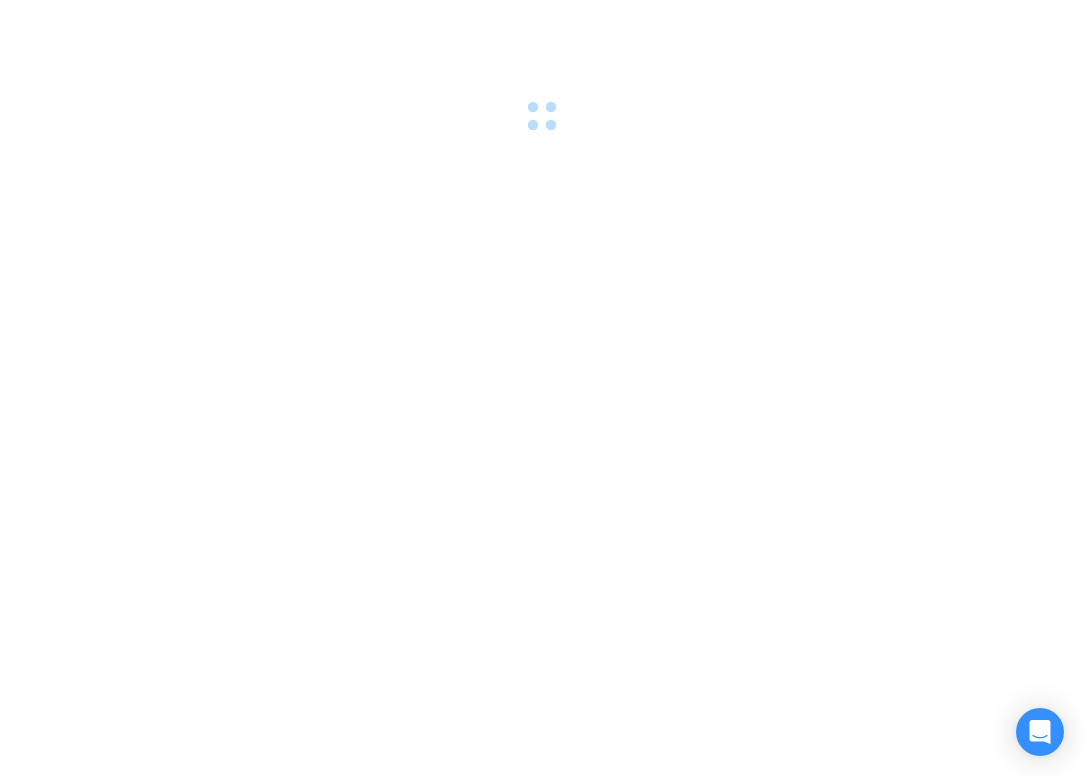 scroll, scrollTop: 0, scrollLeft: 0, axis: both 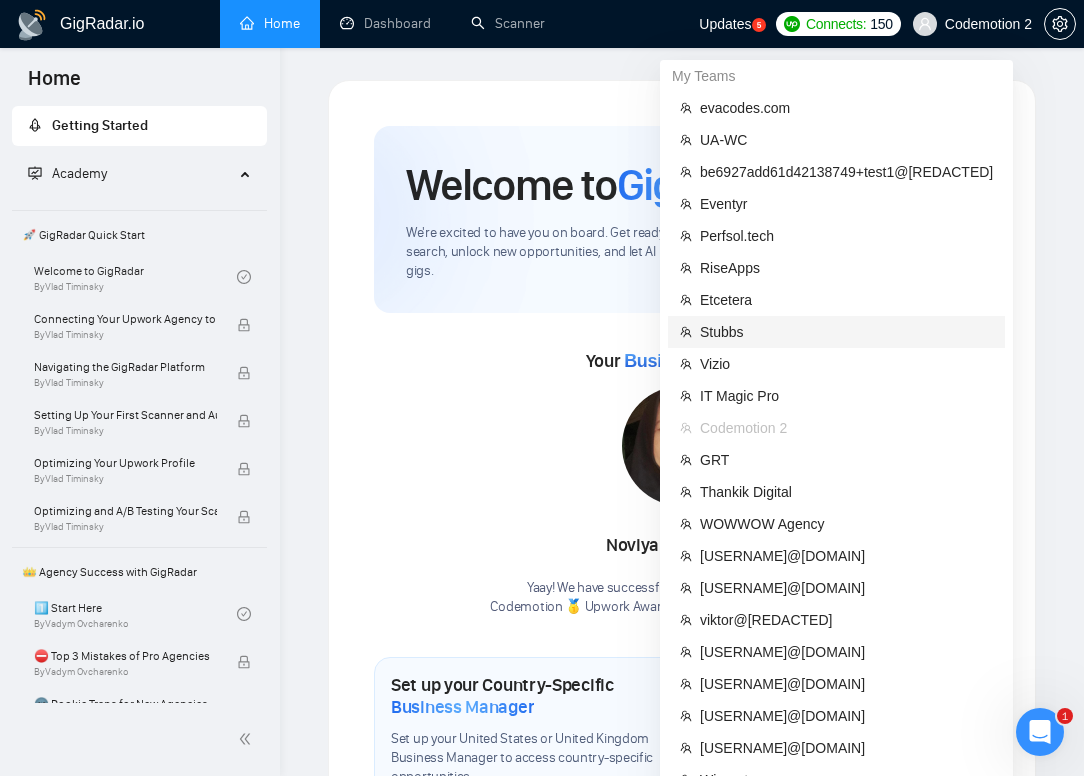 click on "[LAST]" at bounding box center (846, 332) 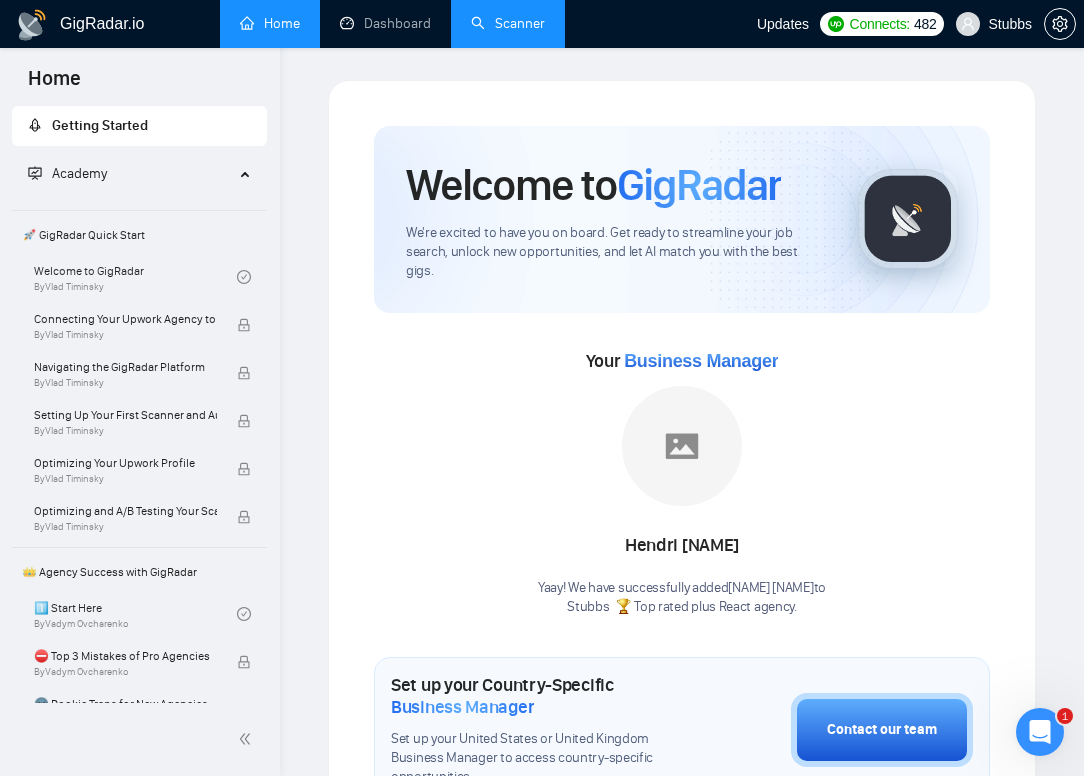 click on "Scanner" at bounding box center [508, 23] 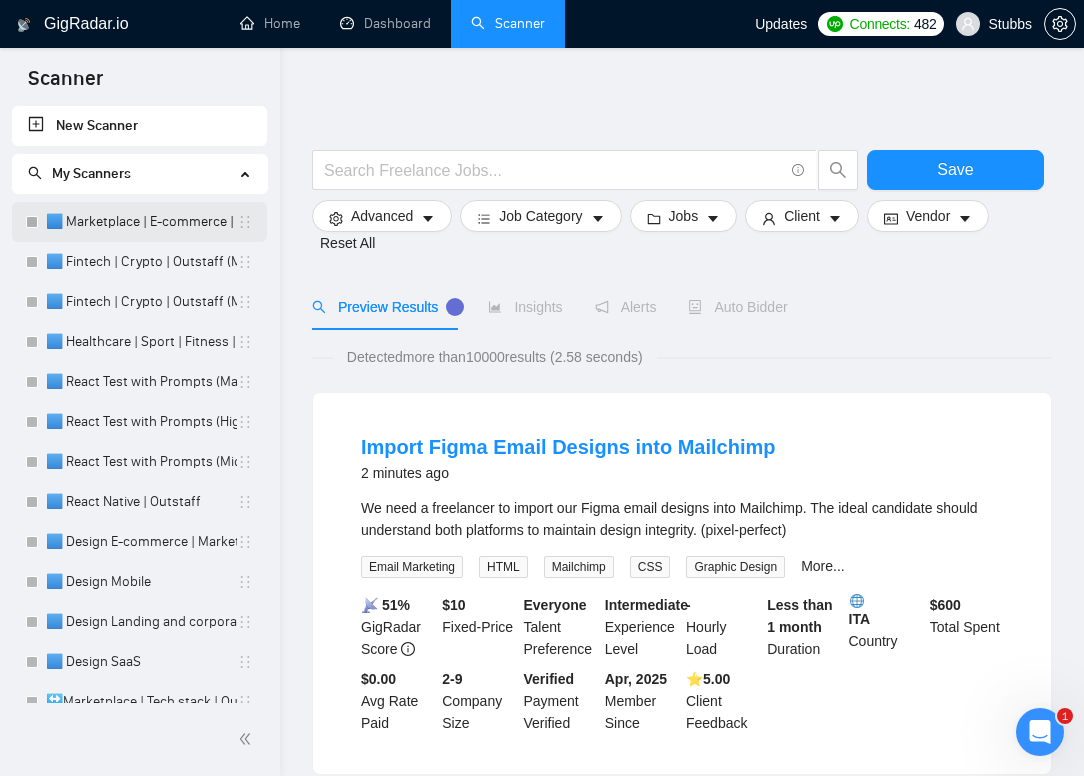 click on "🟦 Marketplace | E-commerce | Outstaff" at bounding box center (141, 222) 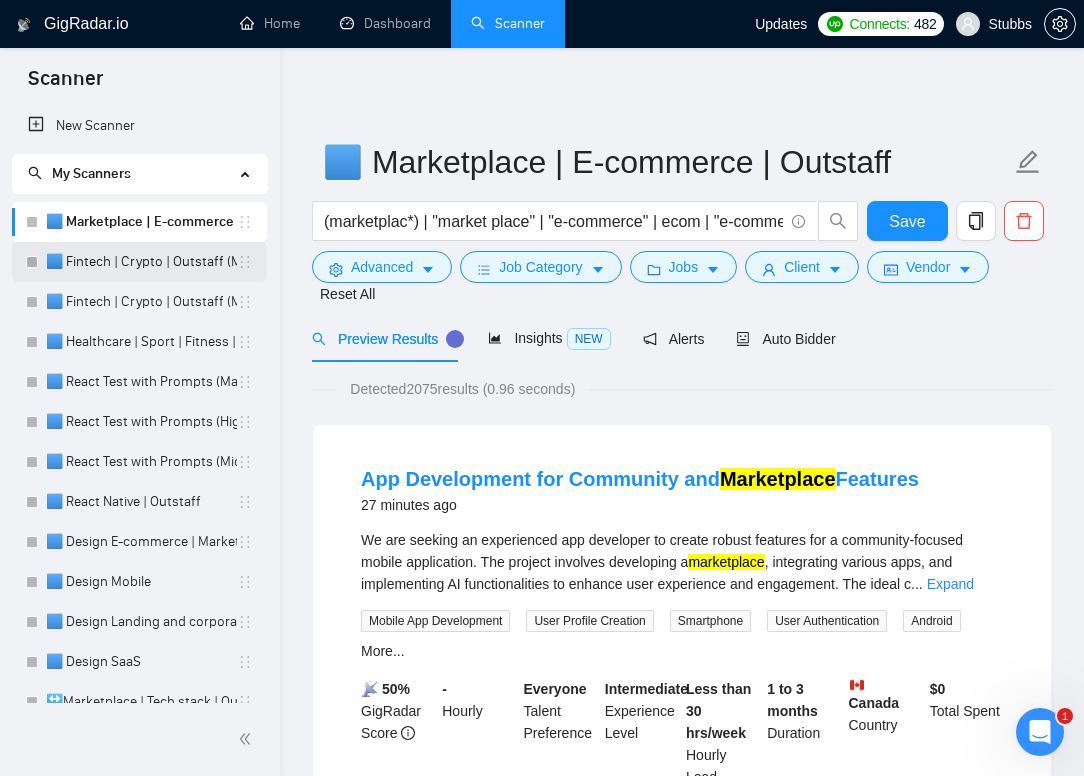 click on "🟦 Fintech | Crypto | Outstaff (Max - High Rates)" at bounding box center [141, 262] 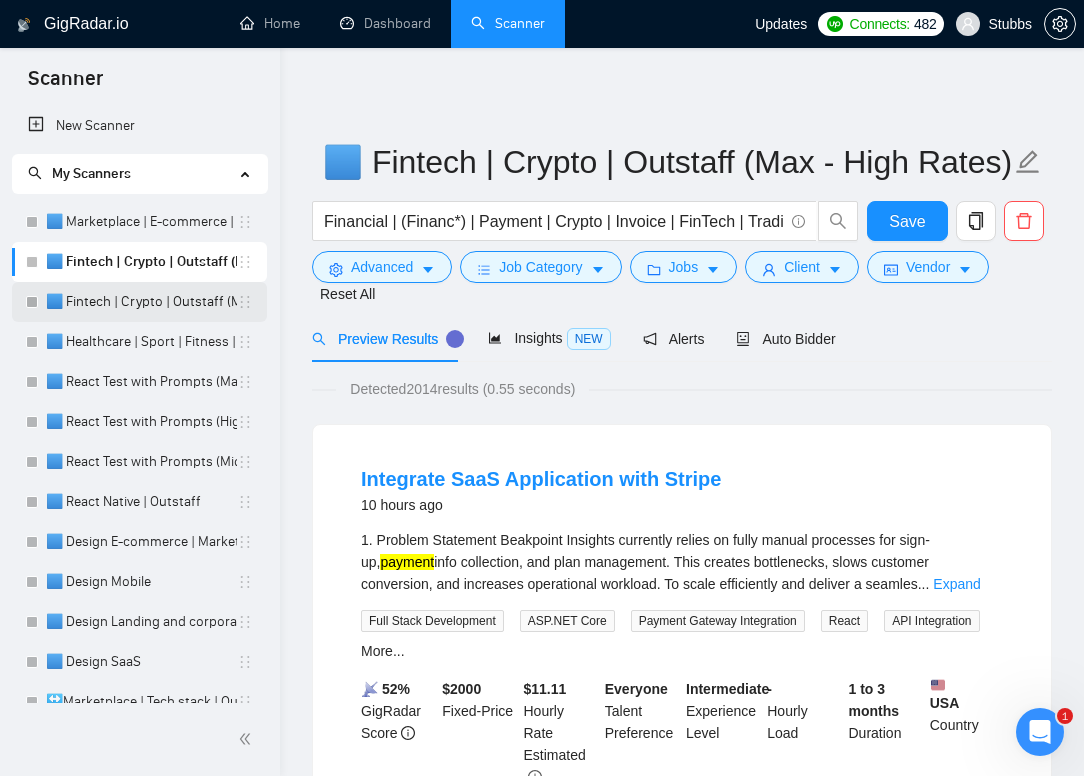click on "🟦 Fintech | Crypto | Outstaff (Mid Rates)" at bounding box center [141, 302] 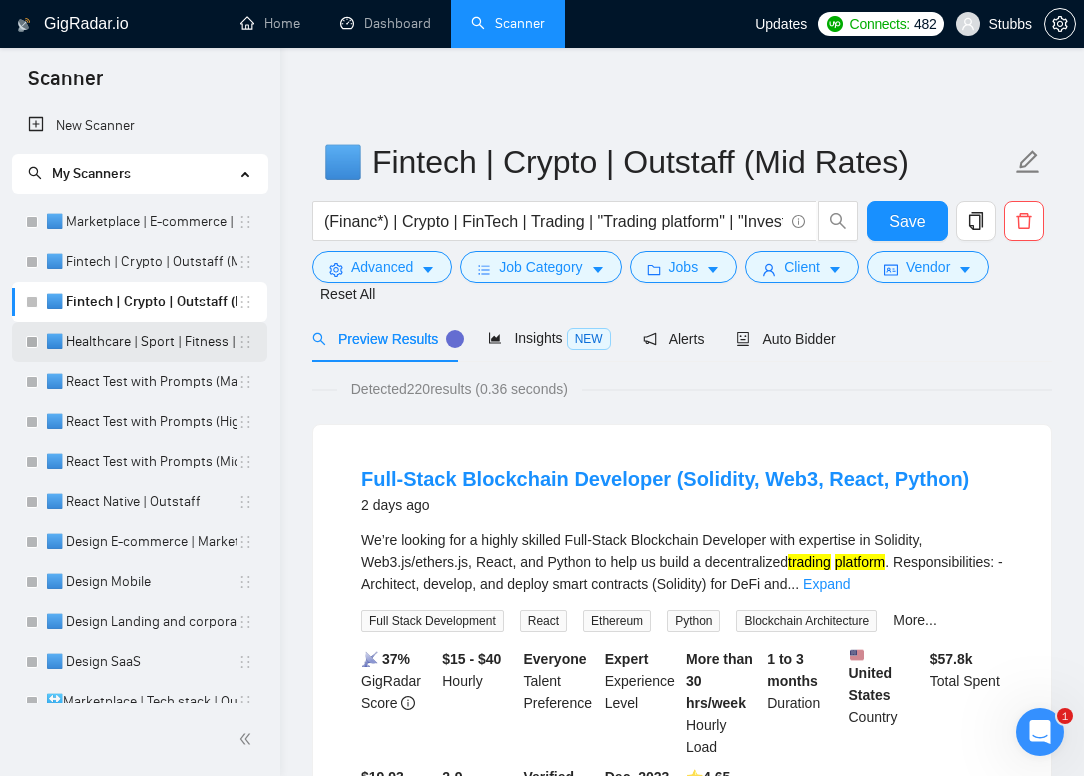 click on "🟦 Healthcare | Sport | Fitness | Outstaff" at bounding box center (141, 342) 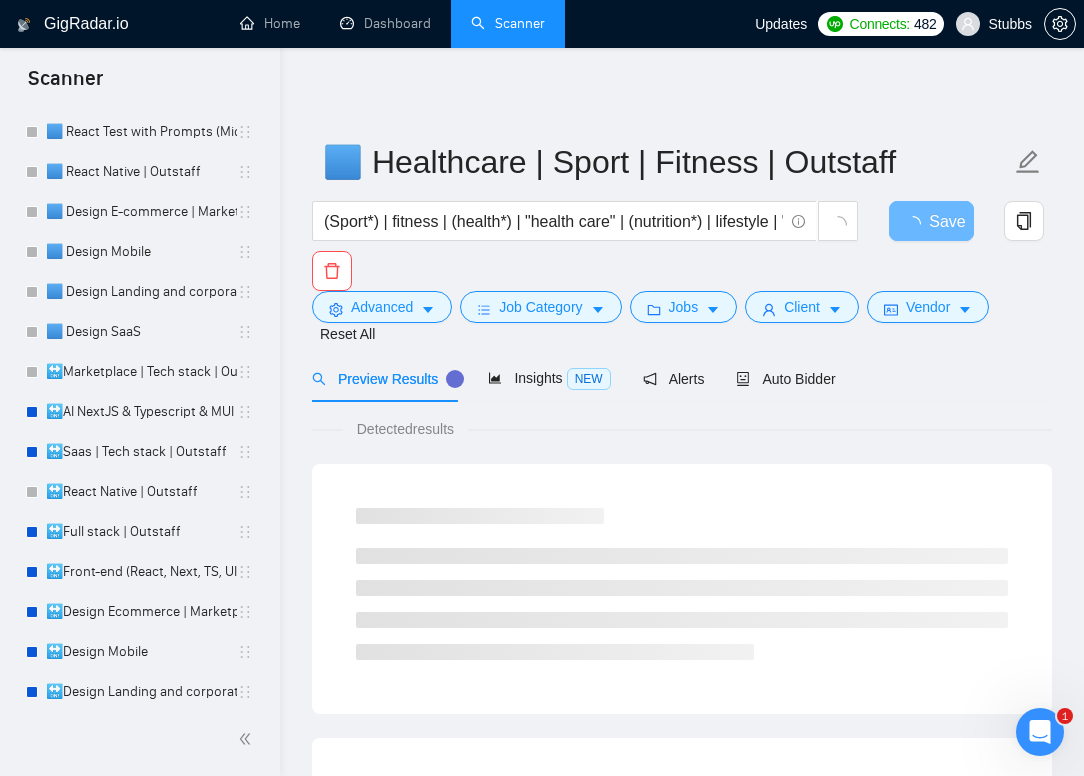 scroll, scrollTop: 349, scrollLeft: 0, axis: vertical 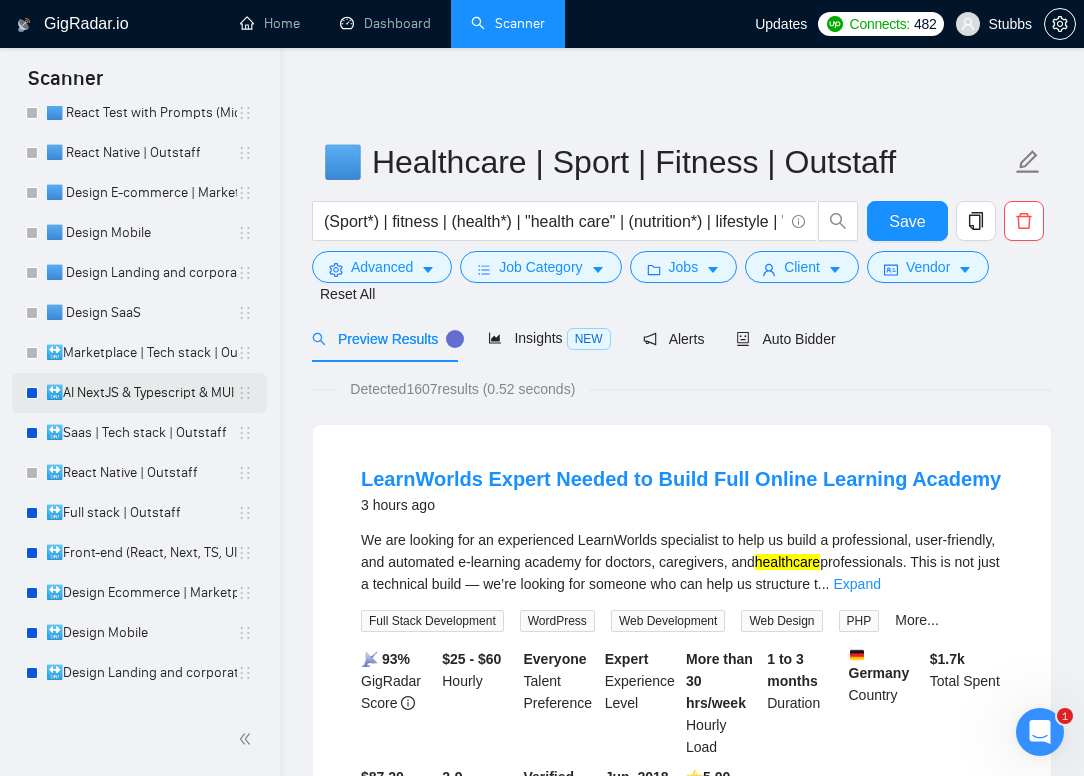 click on "🔛AI NextJS & Typescript & MUI & Tailwind | Outstaff" at bounding box center (141, 393) 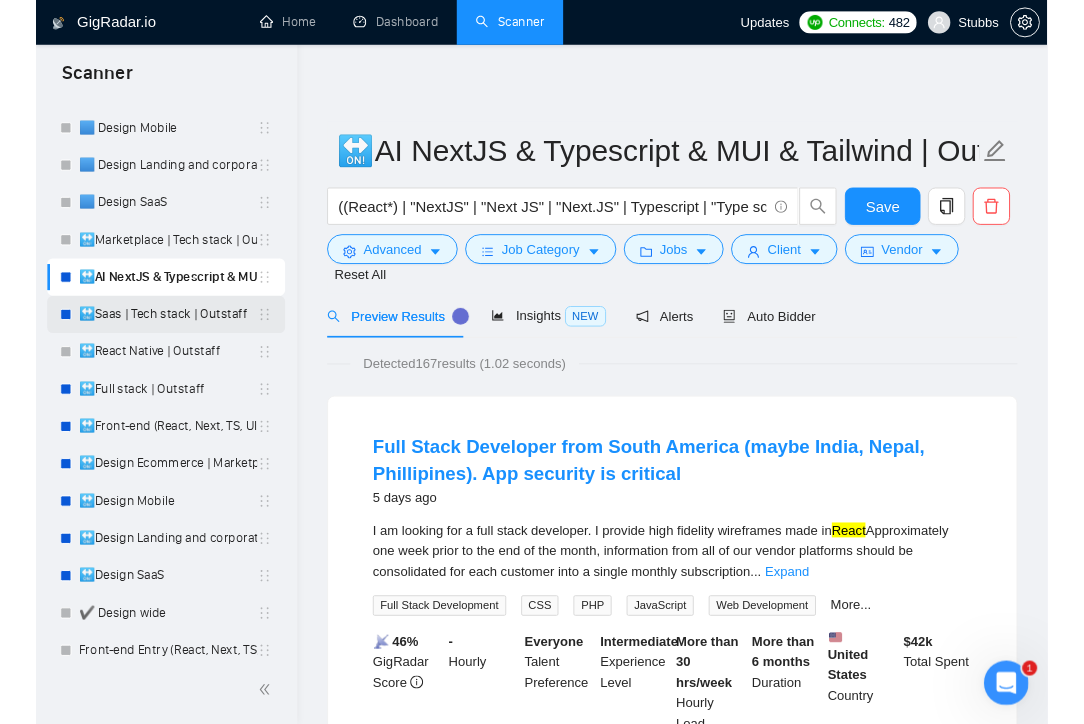 scroll, scrollTop: 469, scrollLeft: 0, axis: vertical 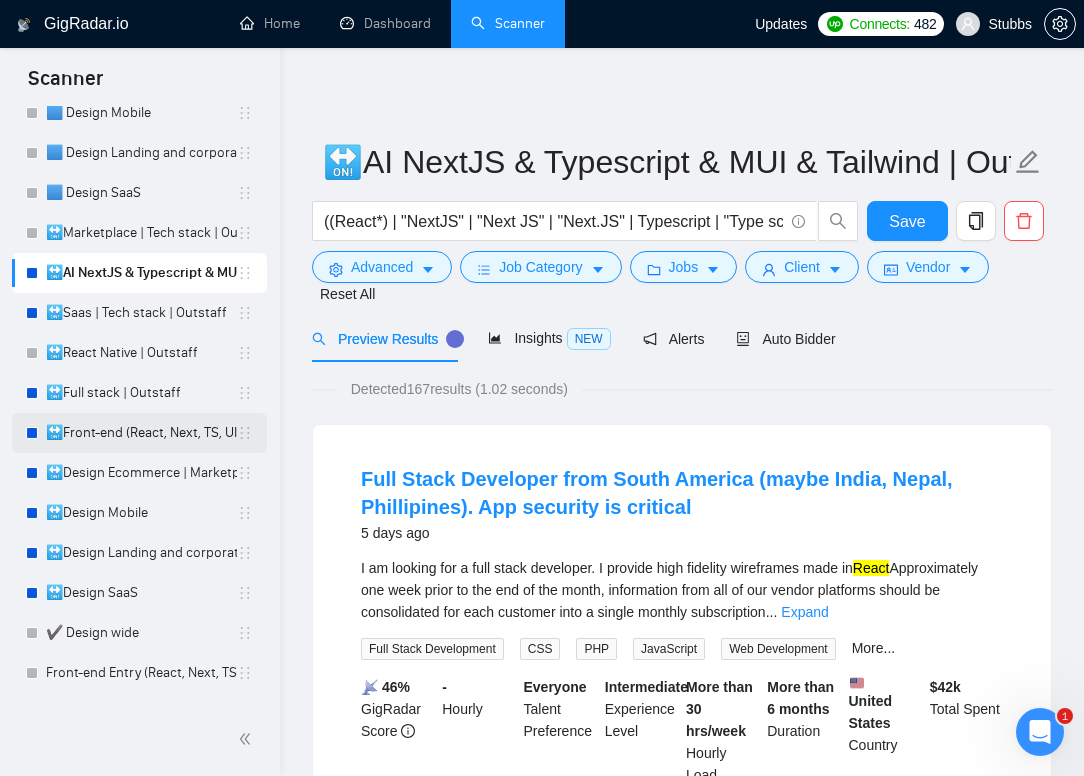 click on "🔛Front-end (React, Next, TS, UI libr) | Outstaff" at bounding box center (141, 433) 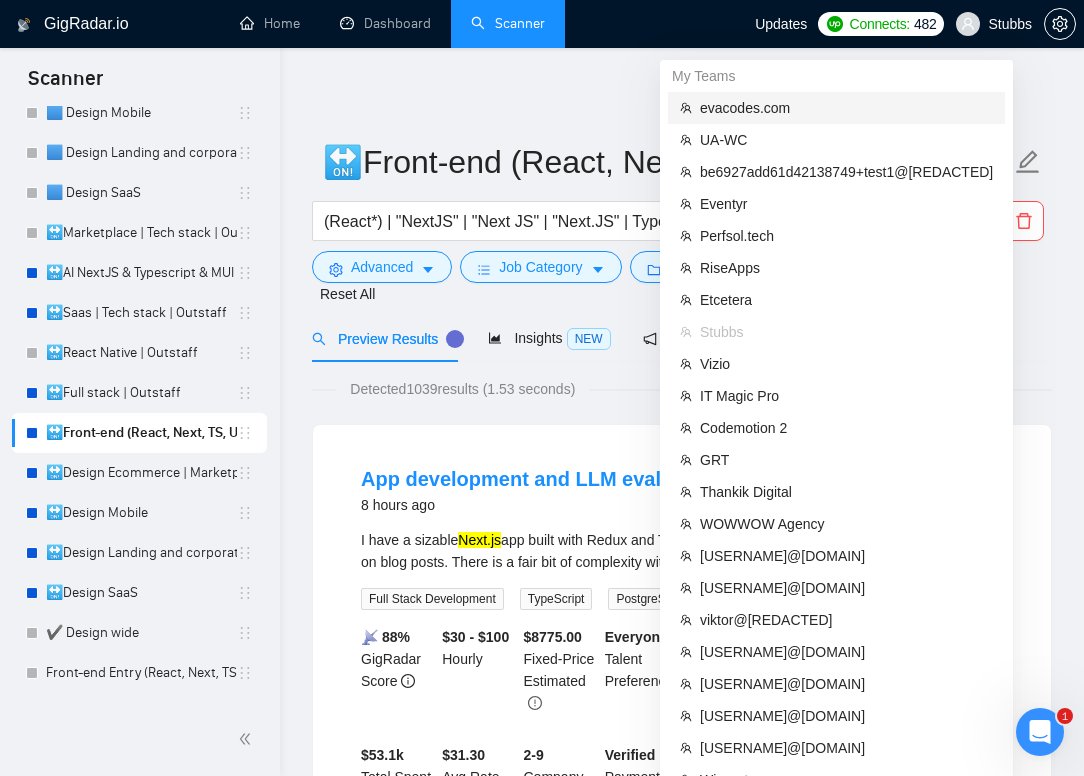 click on "evacodes.com" at bounding box center (846, 108) 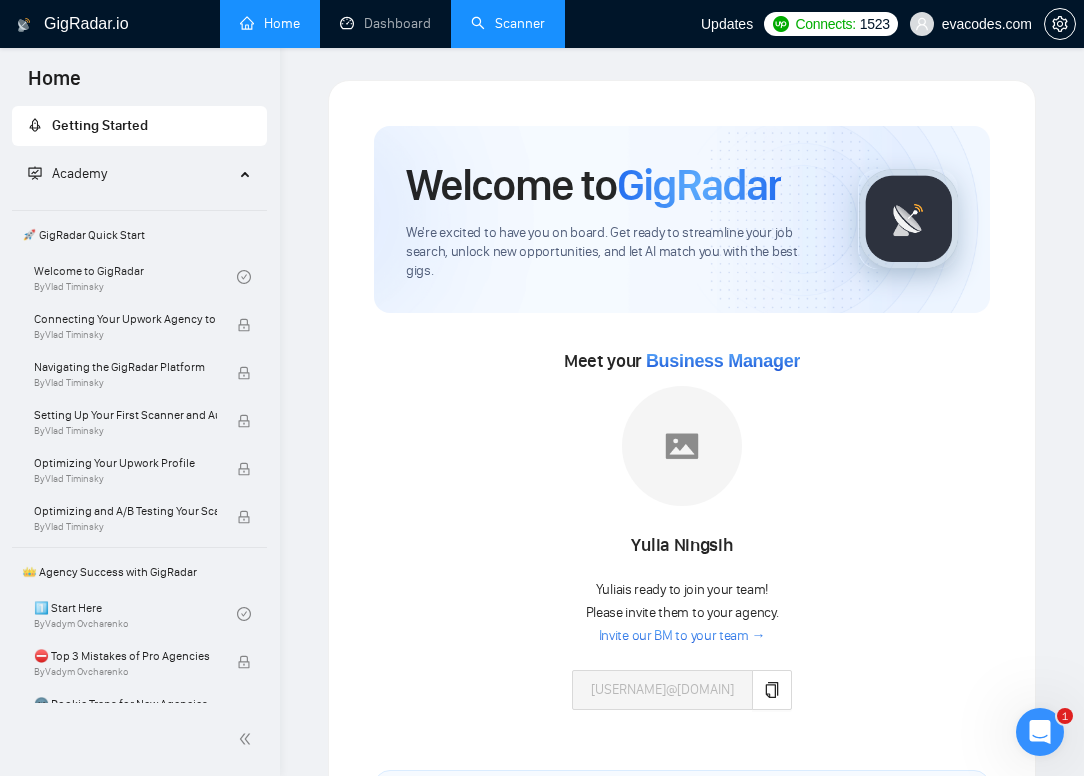 click on "Scanner" at bounding box center [508, 23] 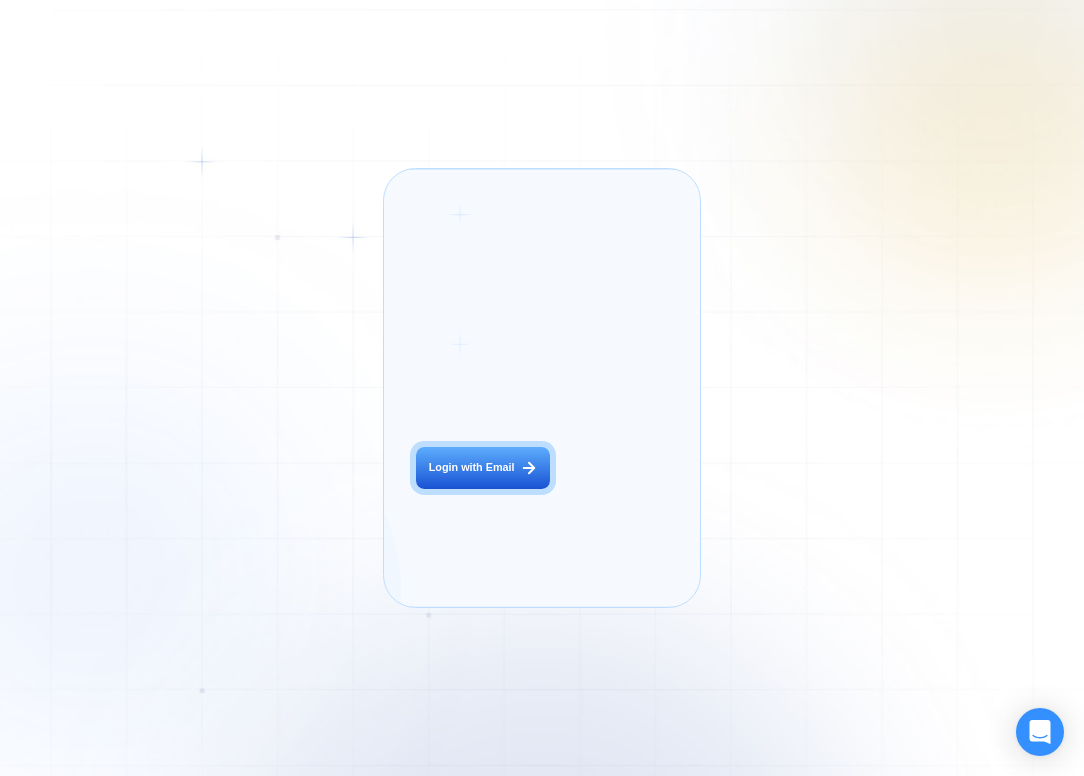 scroll, scrollTop: 0, scrollLeft: 0, axis: both 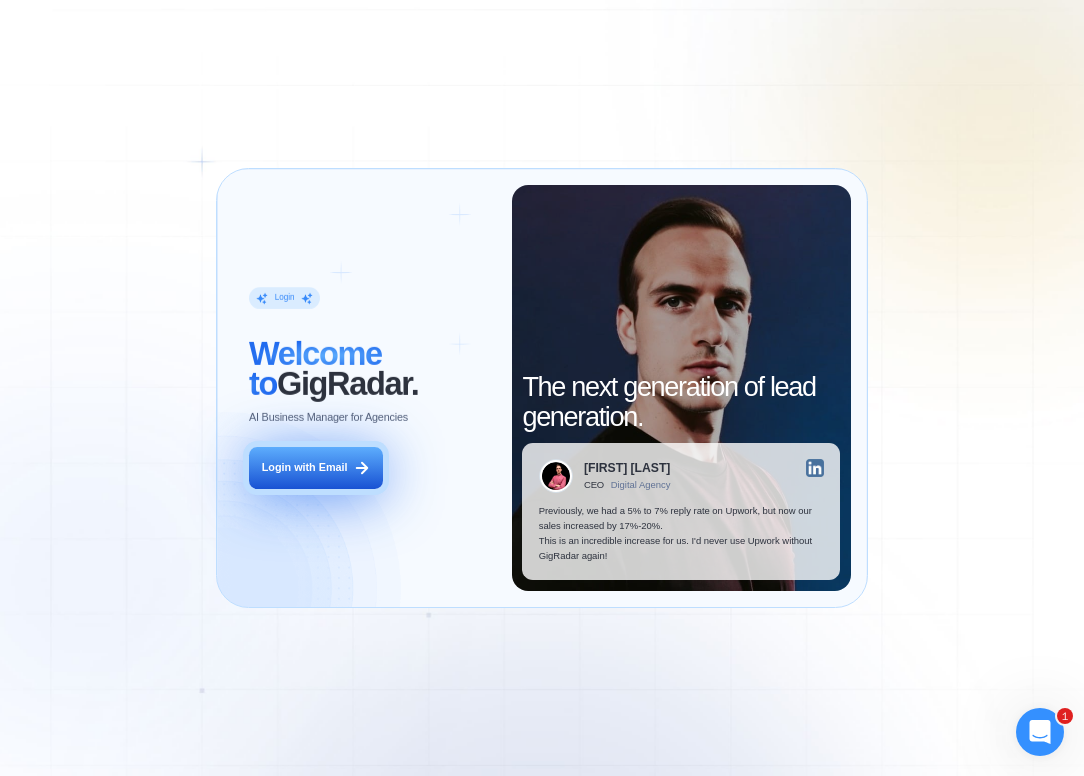 click on "Login with Email" at bounding box center (305, 467) 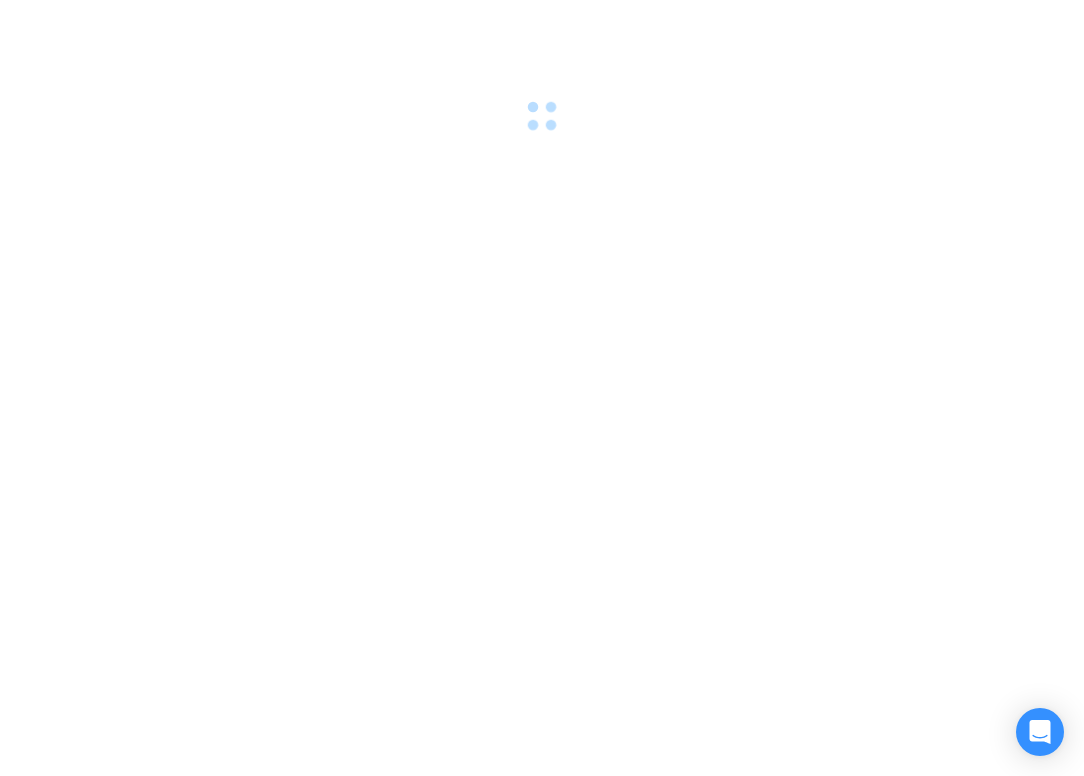 scroll, scrollTop: 0, scrollLeft: 0, axis: both 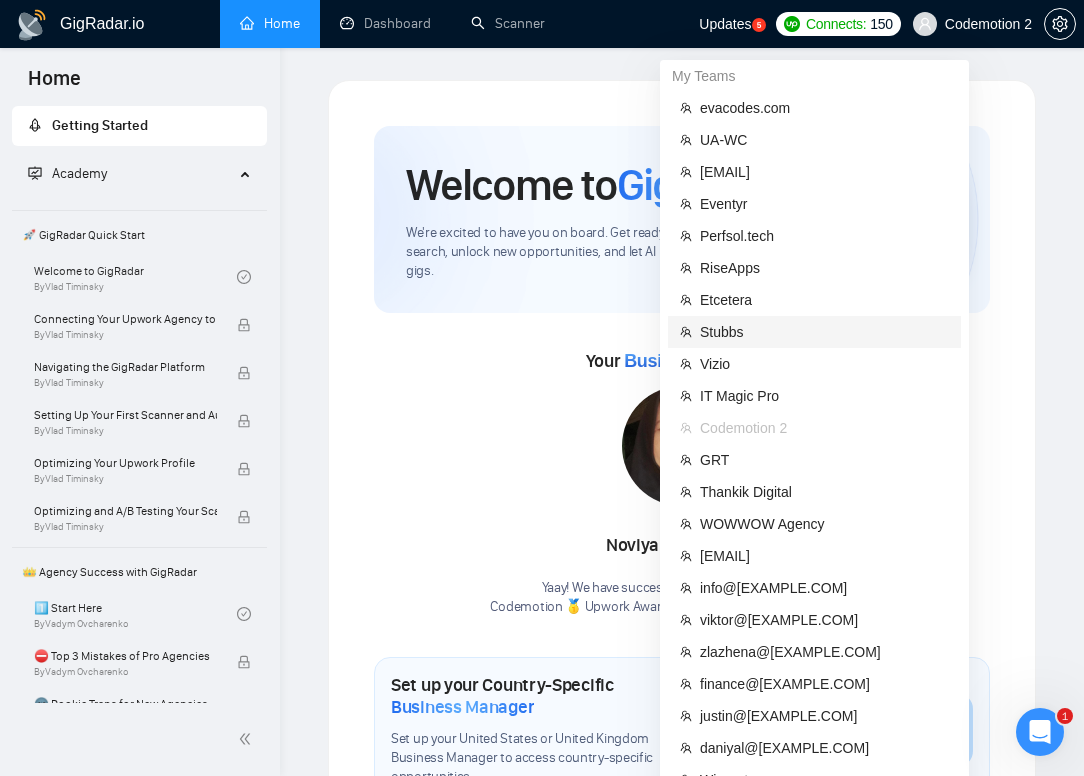 click on "Stubbs" at bounding box center (824, 332) 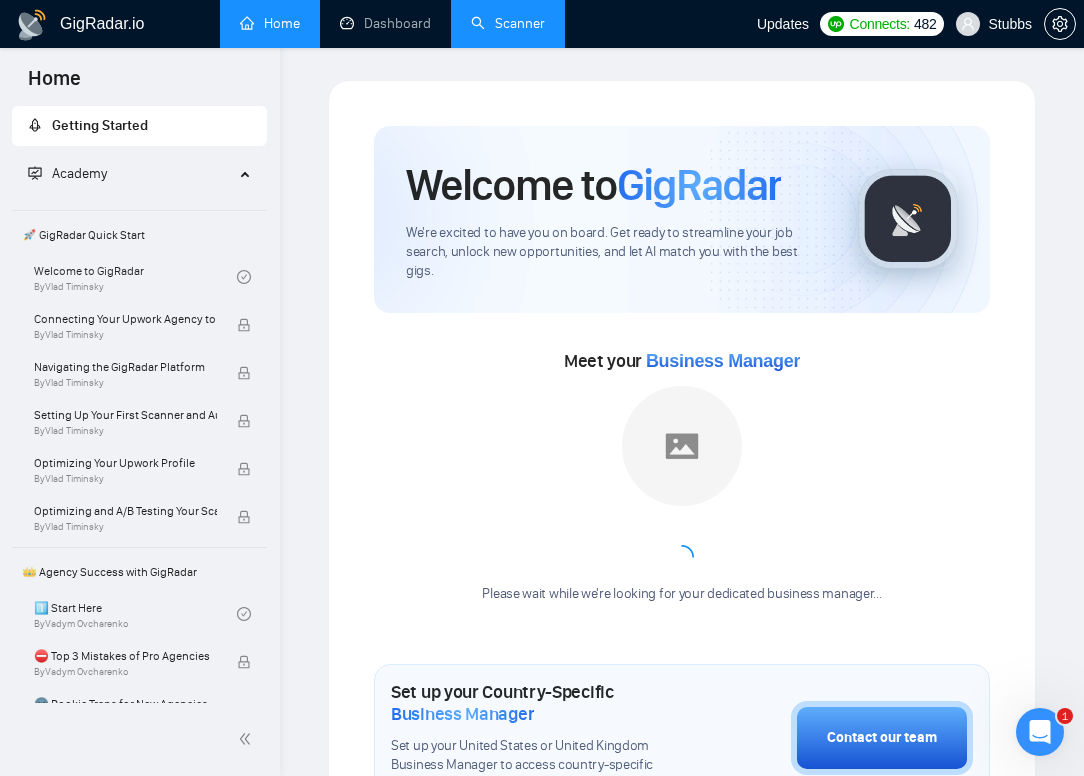 click on "Scanner" at bounding box center [508, 23] 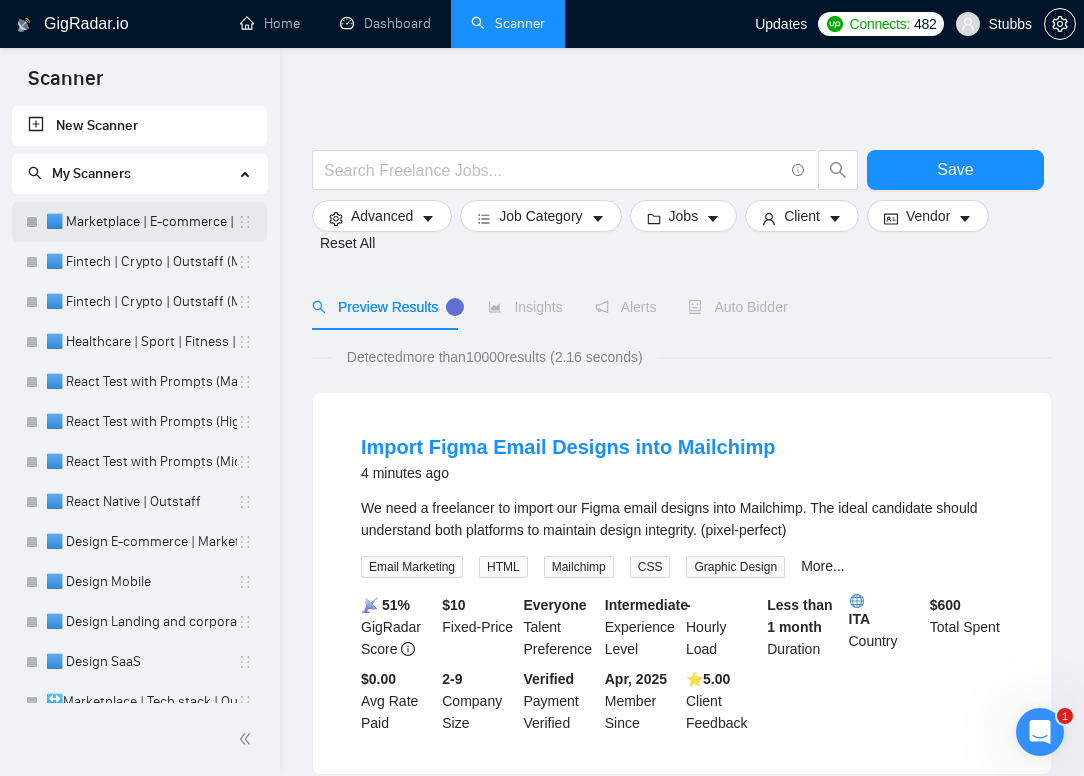 click on "🟦 Marketplace | E-commerce | Outstaff" at bounding box center [141, 222] 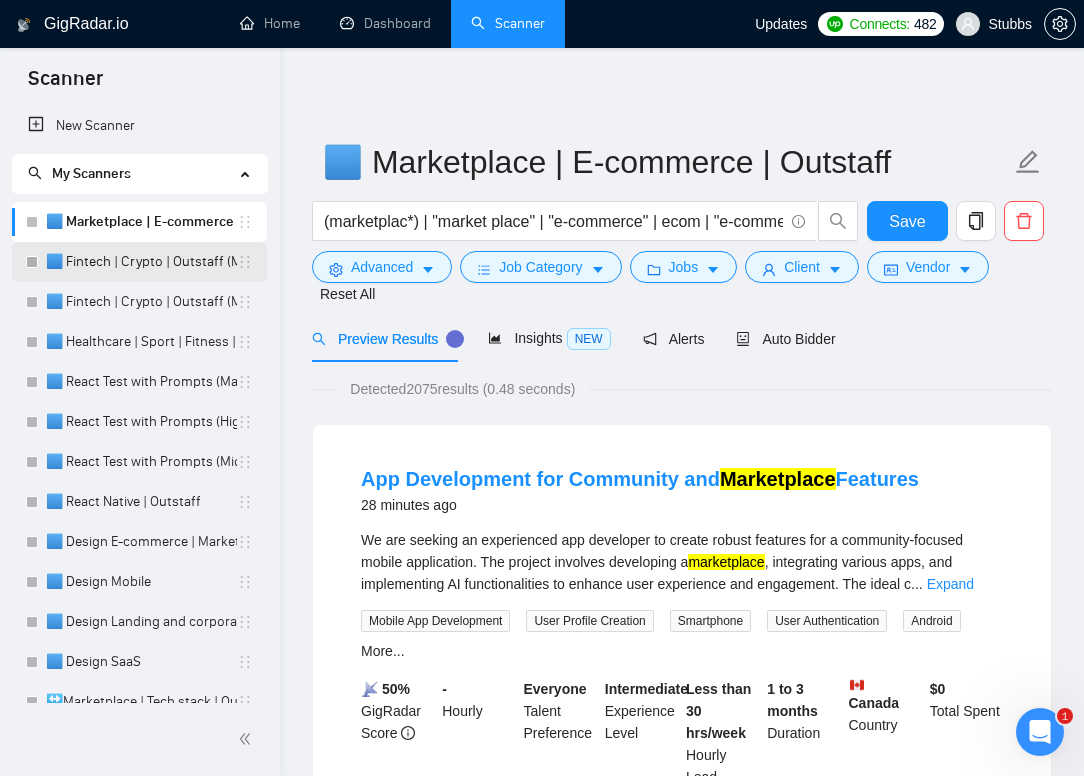 click on "🟦 Fintech | Crypto | Outstaff (Max - High Rates)" at bounding box center (141, 262) 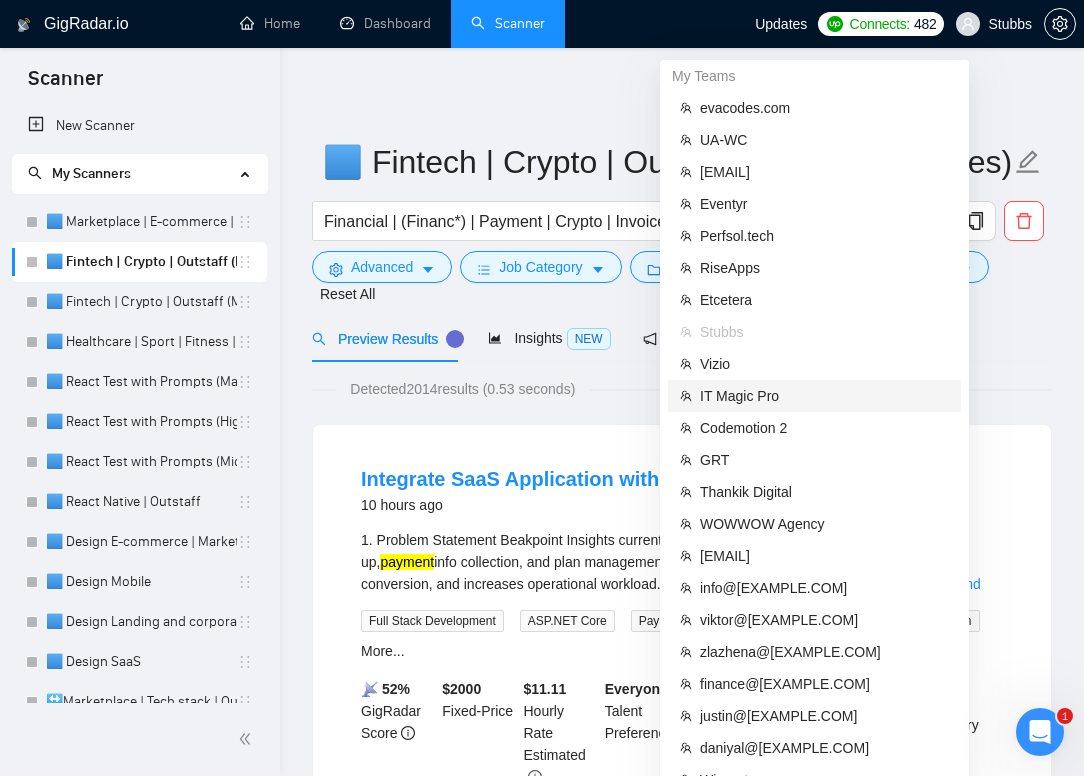 click on "IT Magic Pro" at bounding box center [824, 396] 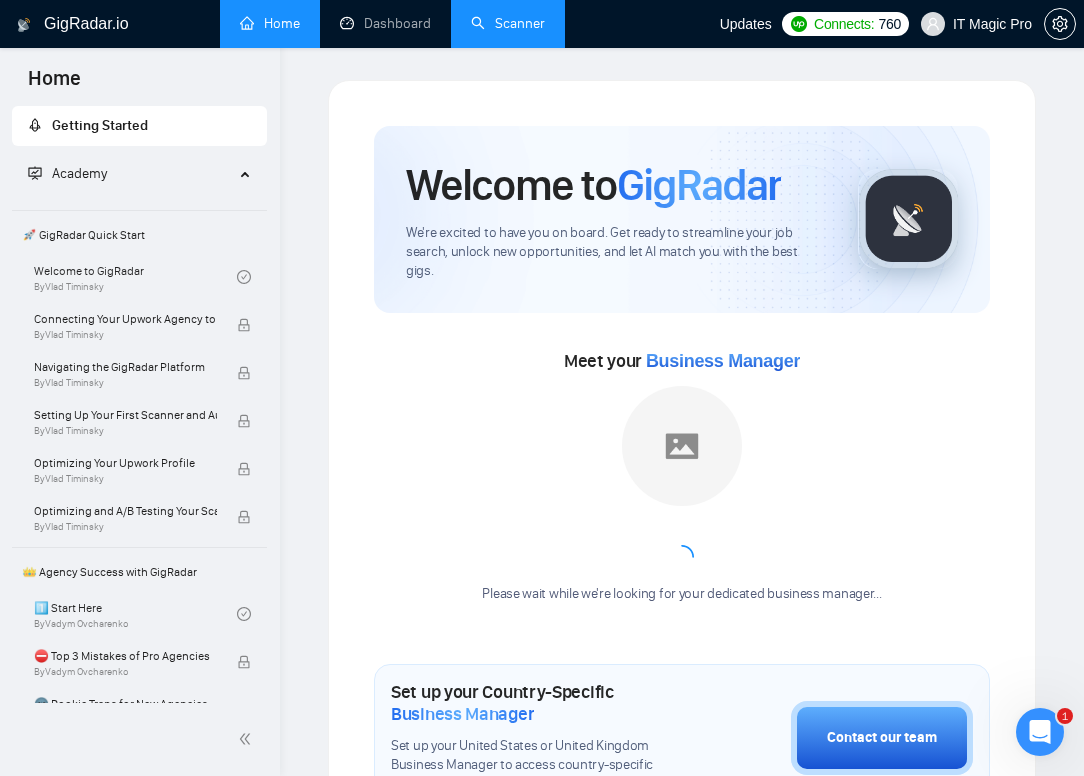 click on "Scanner" at bounding box center [508, 23] 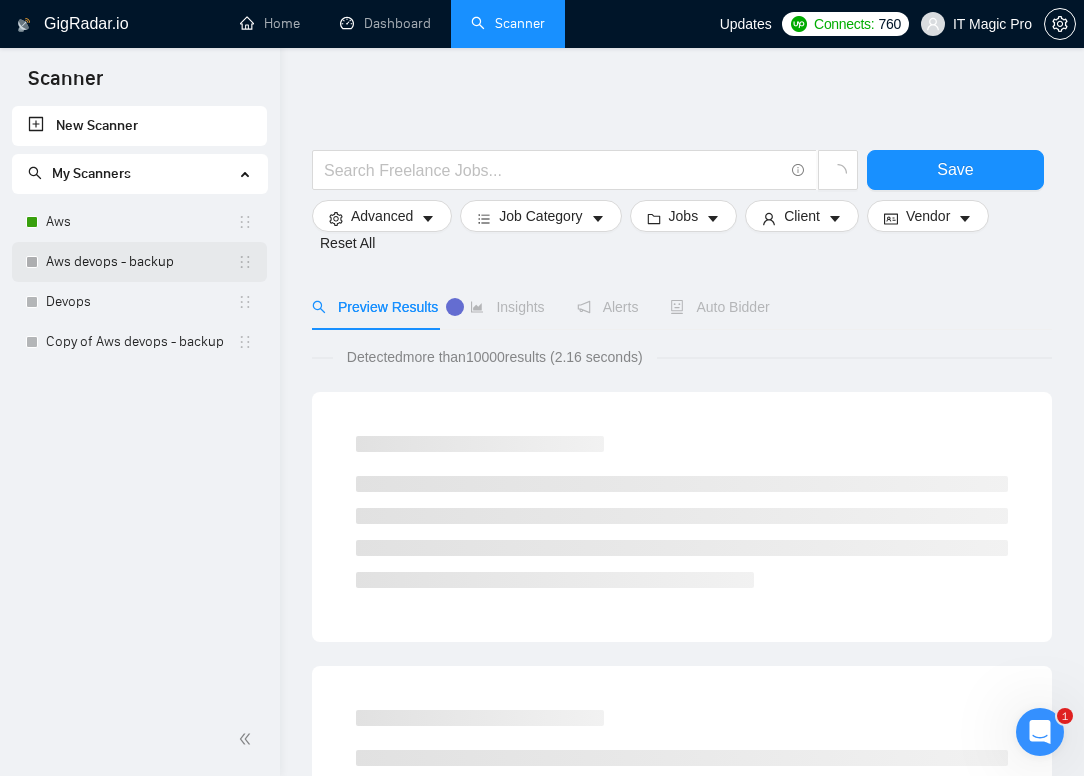 click on "Aws devops - backup" at bounding box center (141, 262) 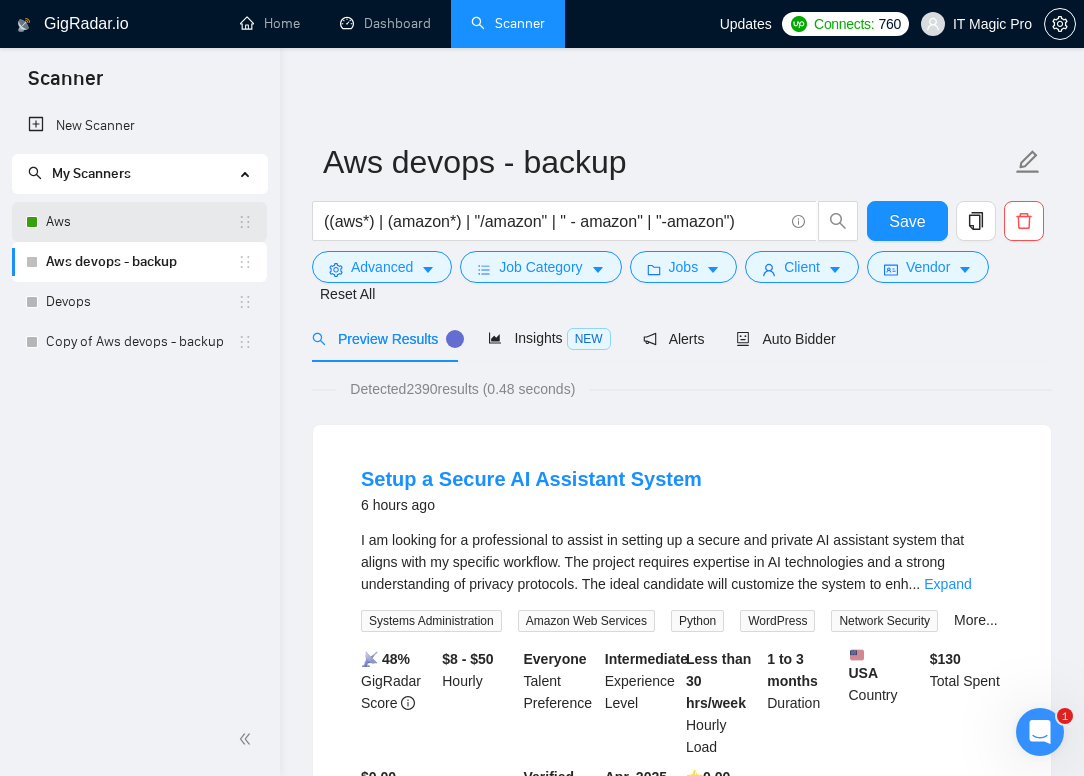 click on "[BRAND]" at bounding box center [141, 222] 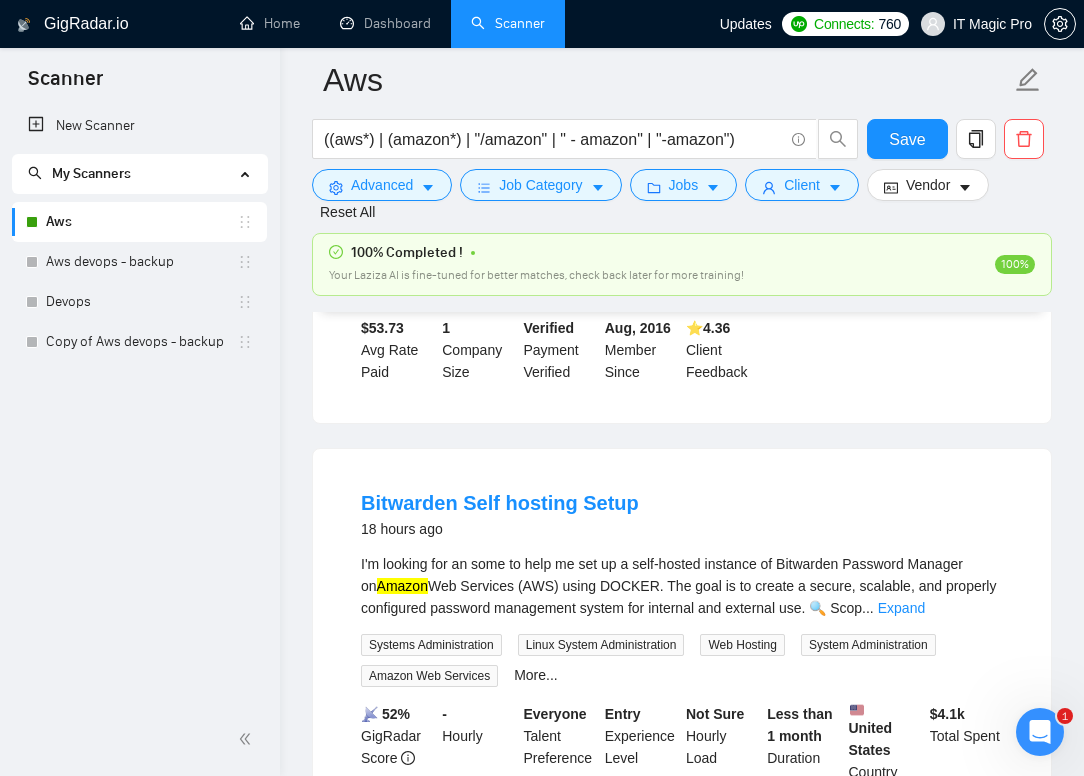 scroll, scrollTop: 2540, scrollLeft: 0, axis: vertical 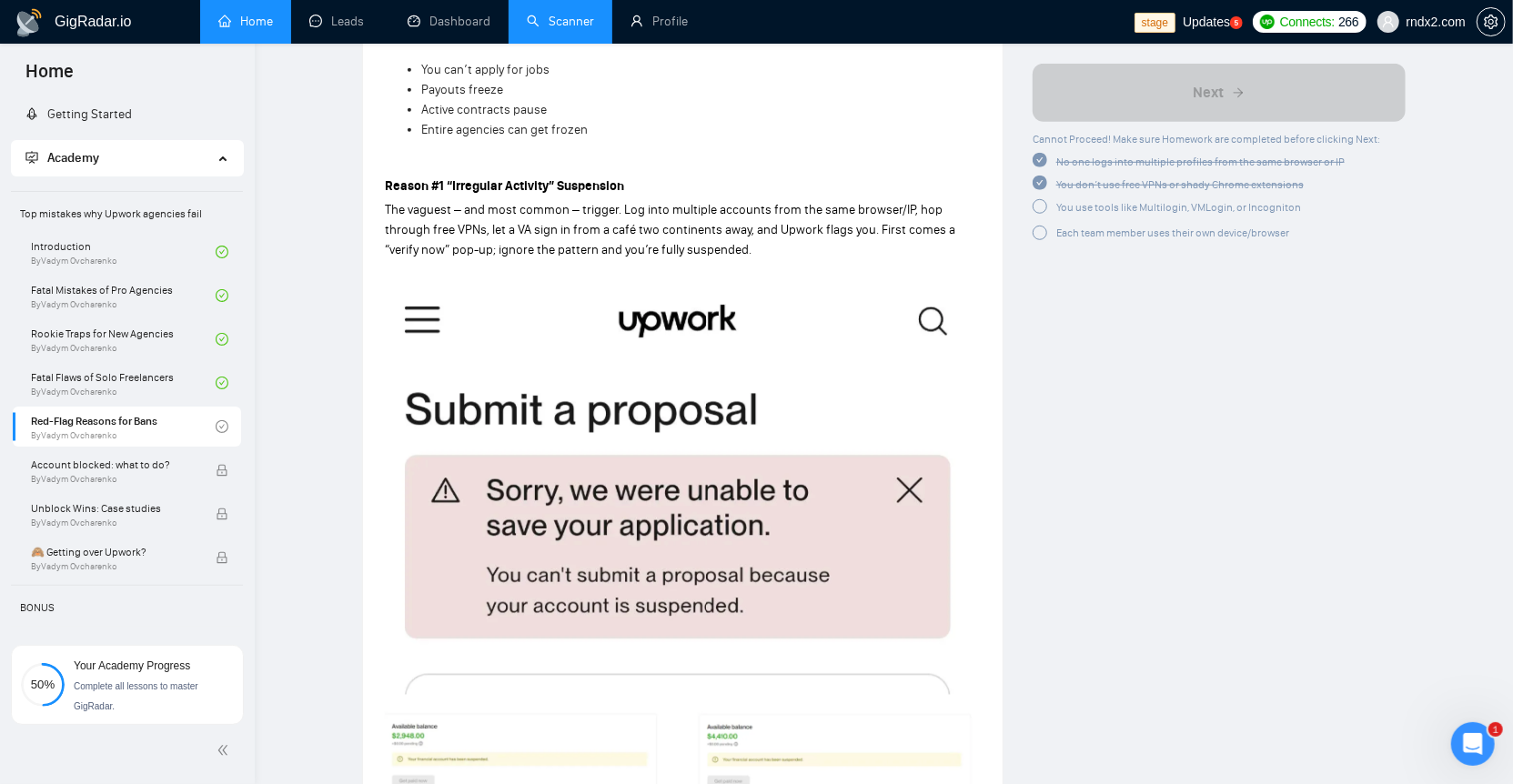 click on "Scanner" at bounding box center [560, 21] 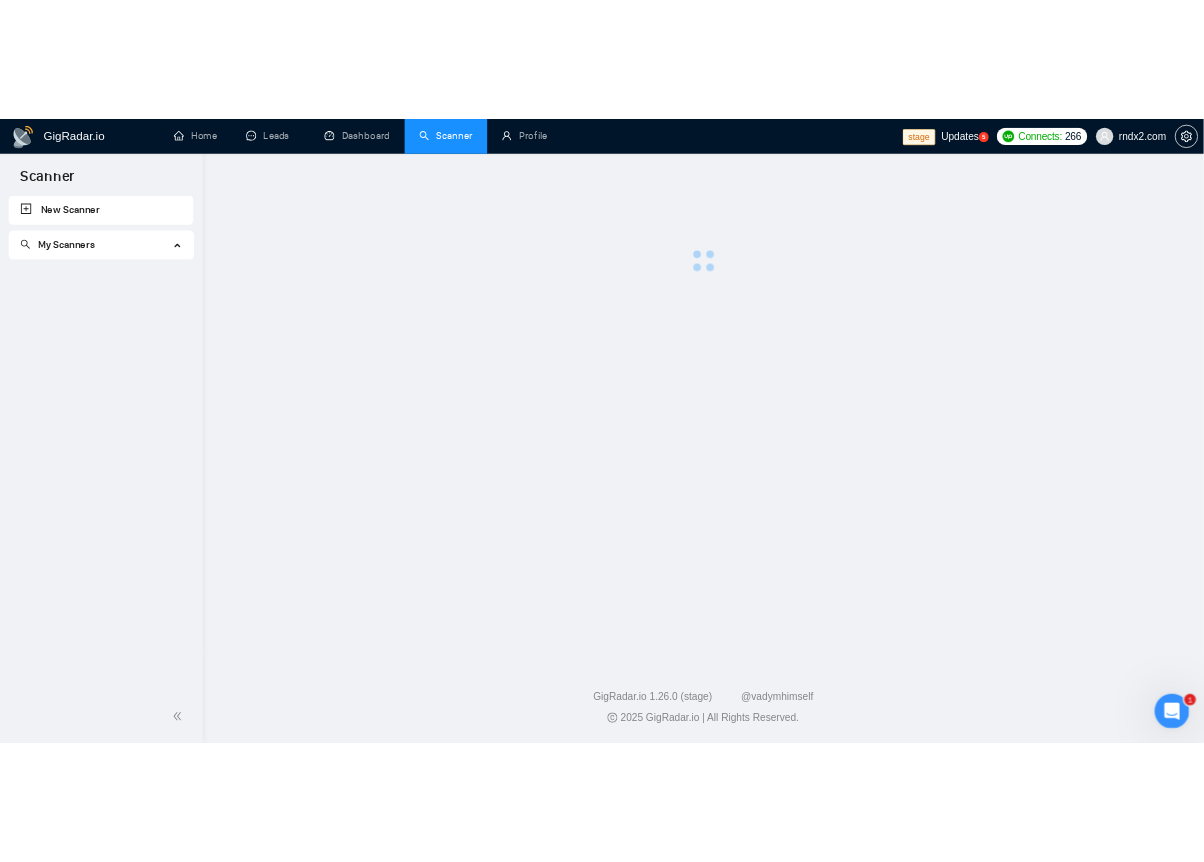 scroll, scrollTop: 0, scrollLeft: 0, axis: both 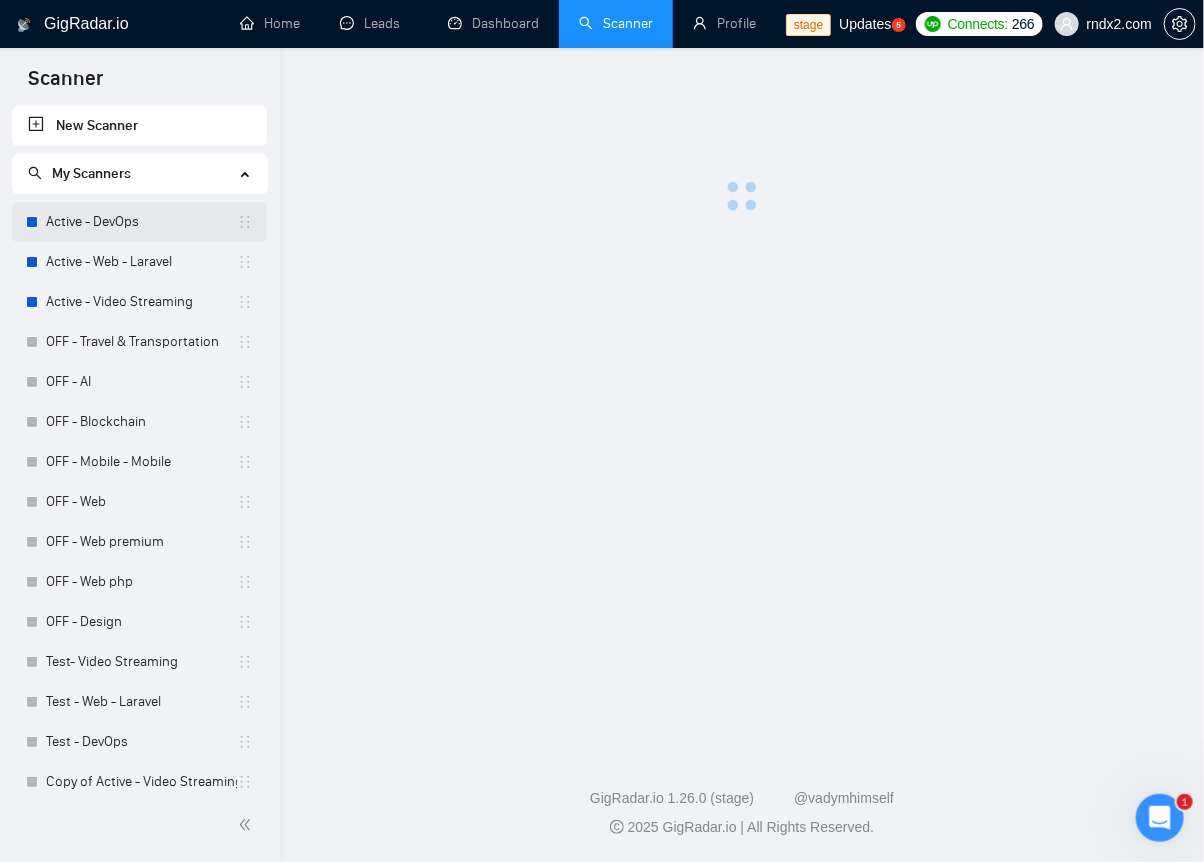 click on "Active - DevOps" at bounding box center [141, 222] 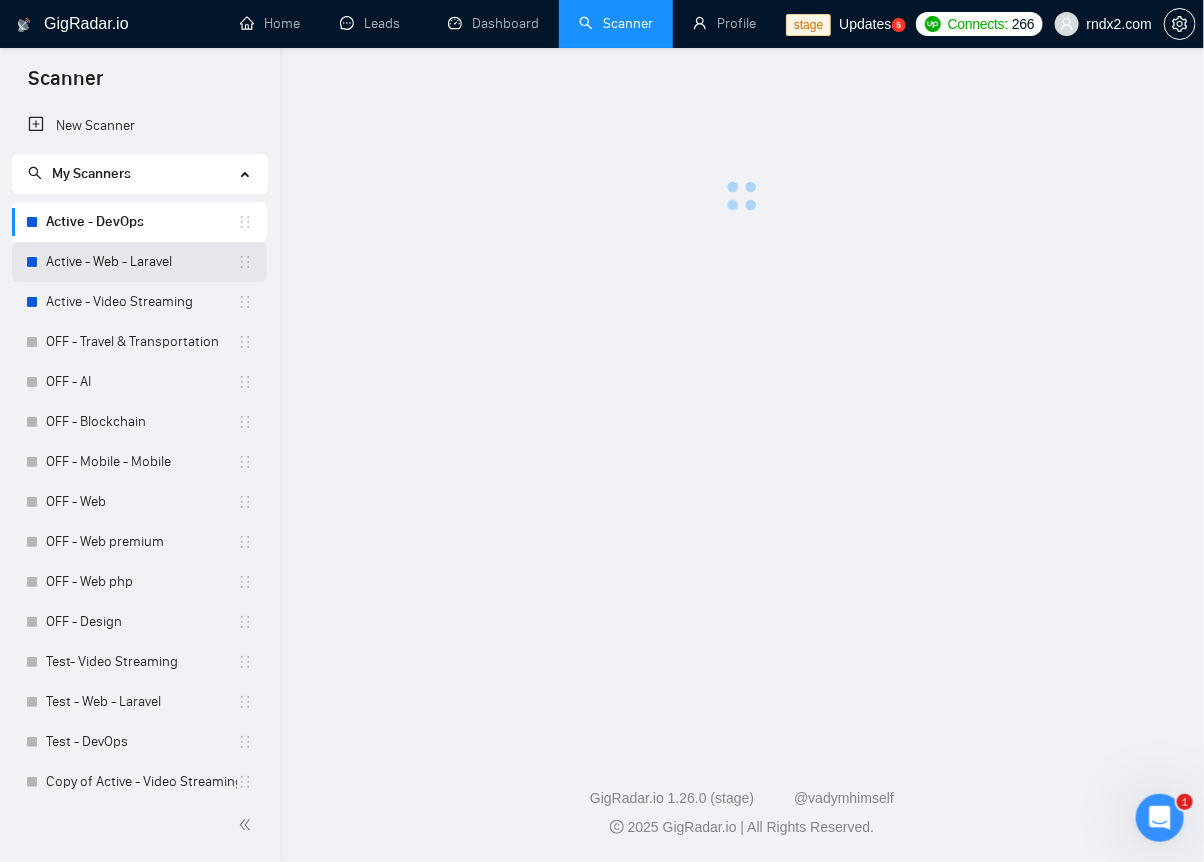 click on "Active - Web - Laravel" at bounding box center (141, 262) 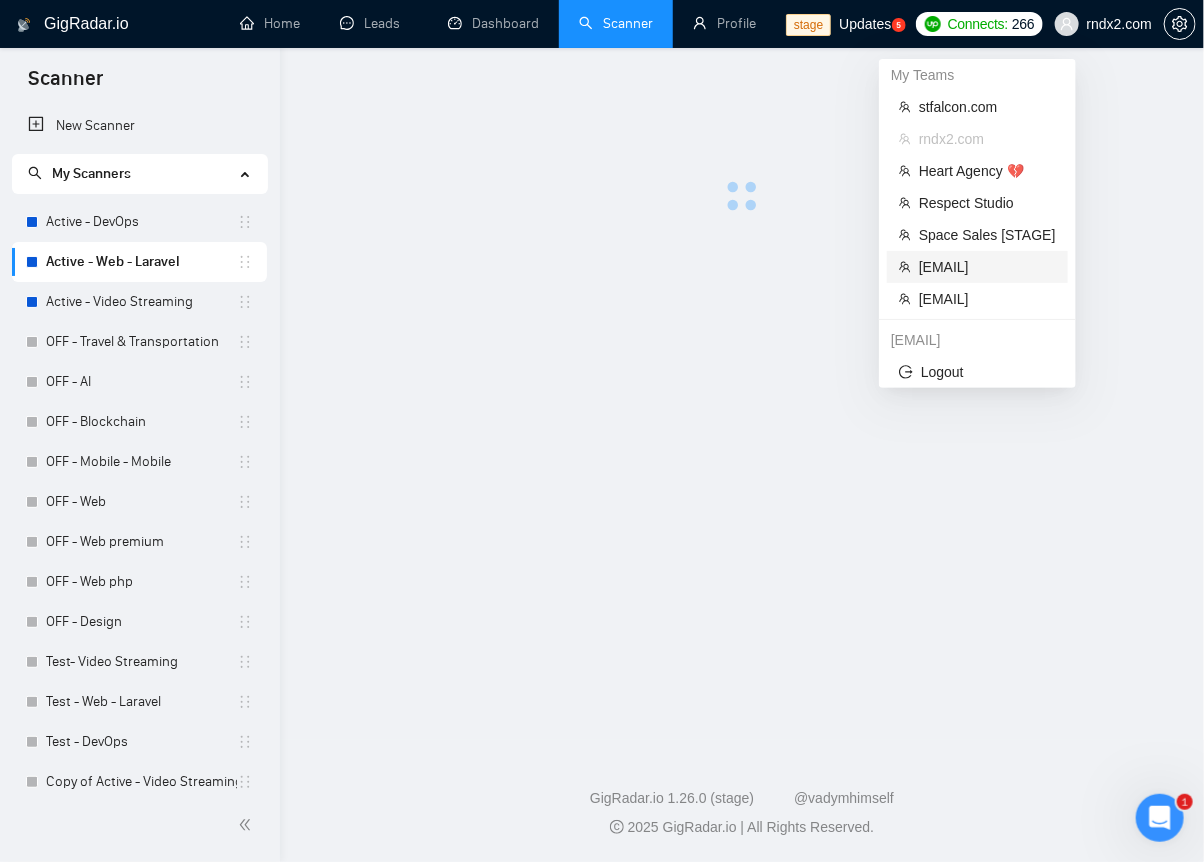 click on "workwiseupworkgency@gmail.com" at bounding box center [987, 267] 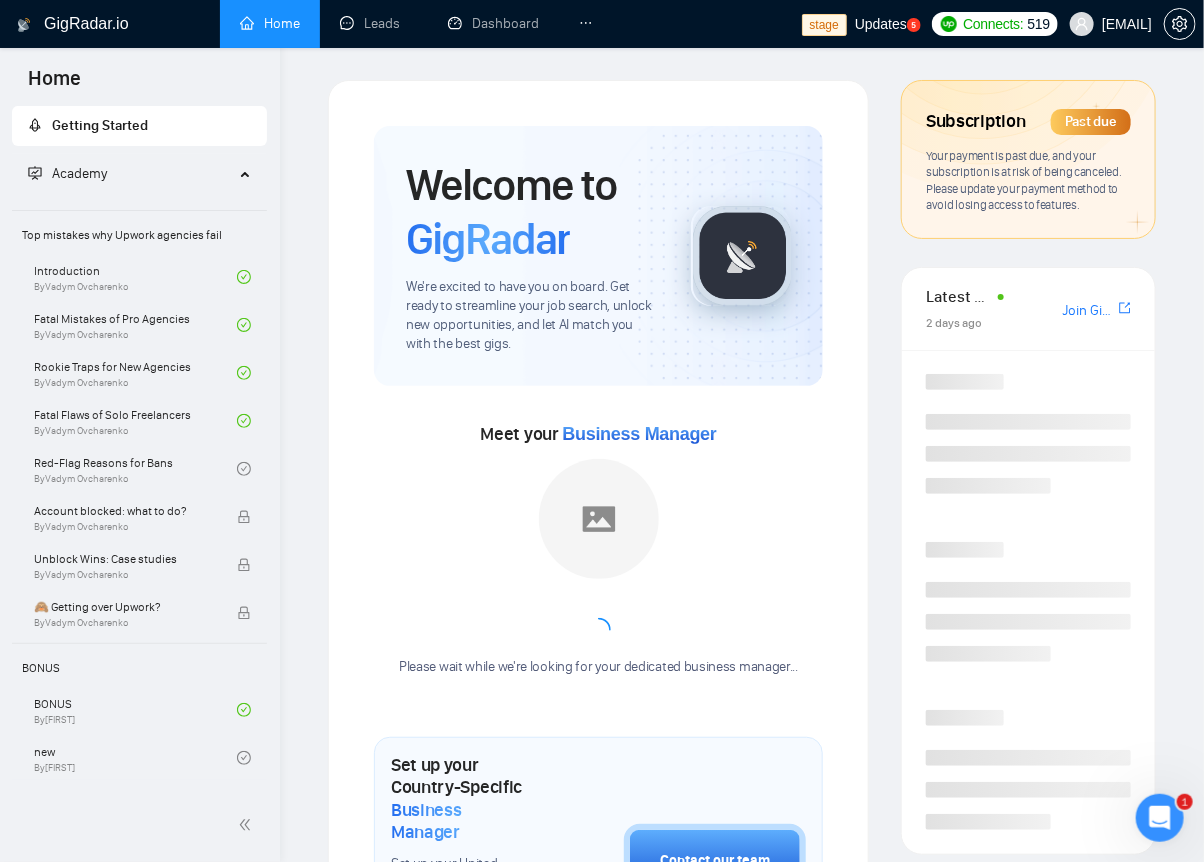 click at bounding box center [586, 24] 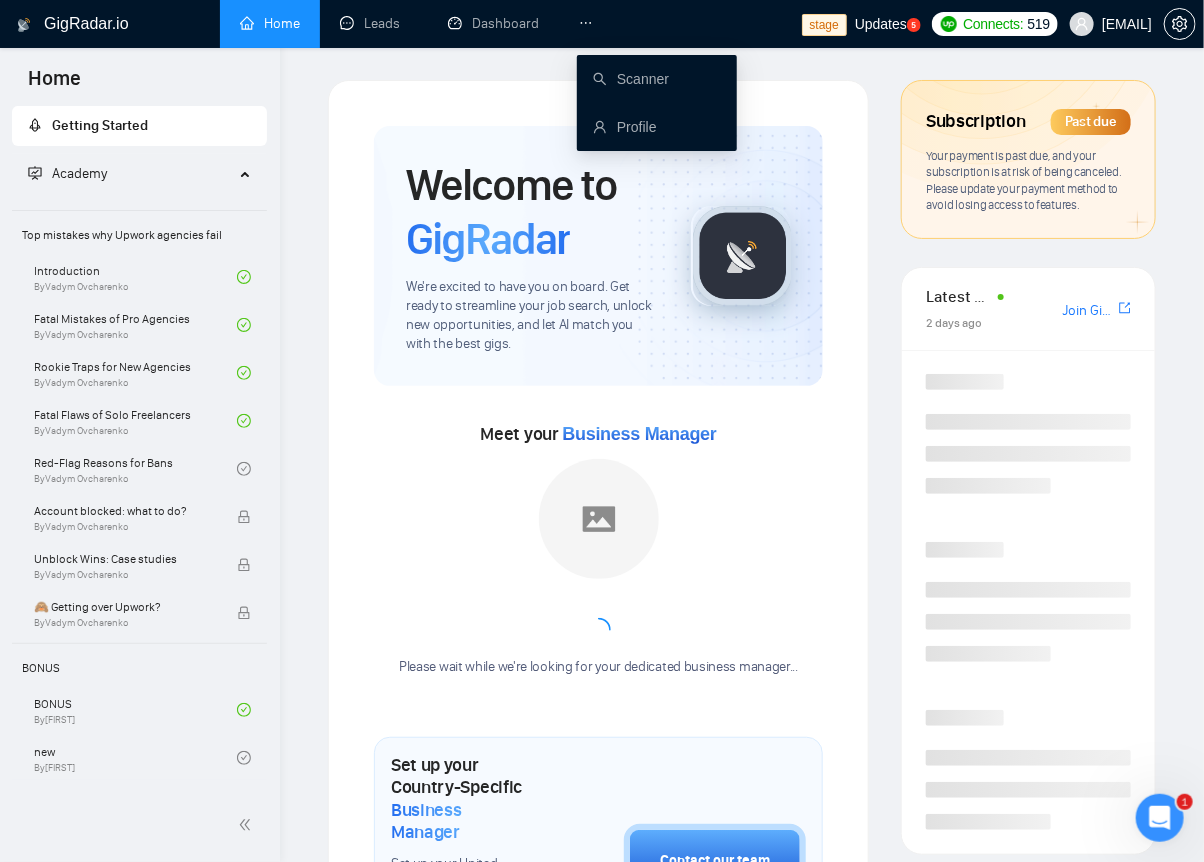click 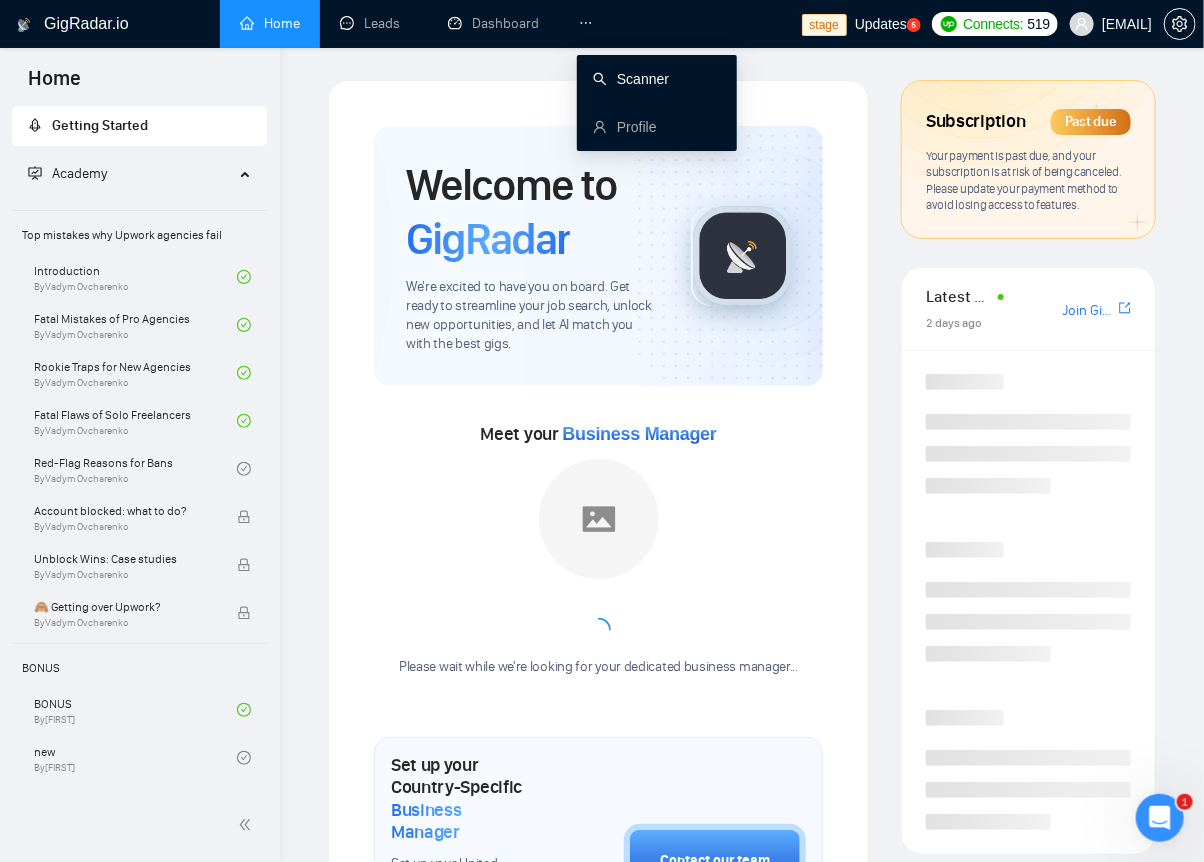 click on "Scanner" at bounding box center (631, 79) 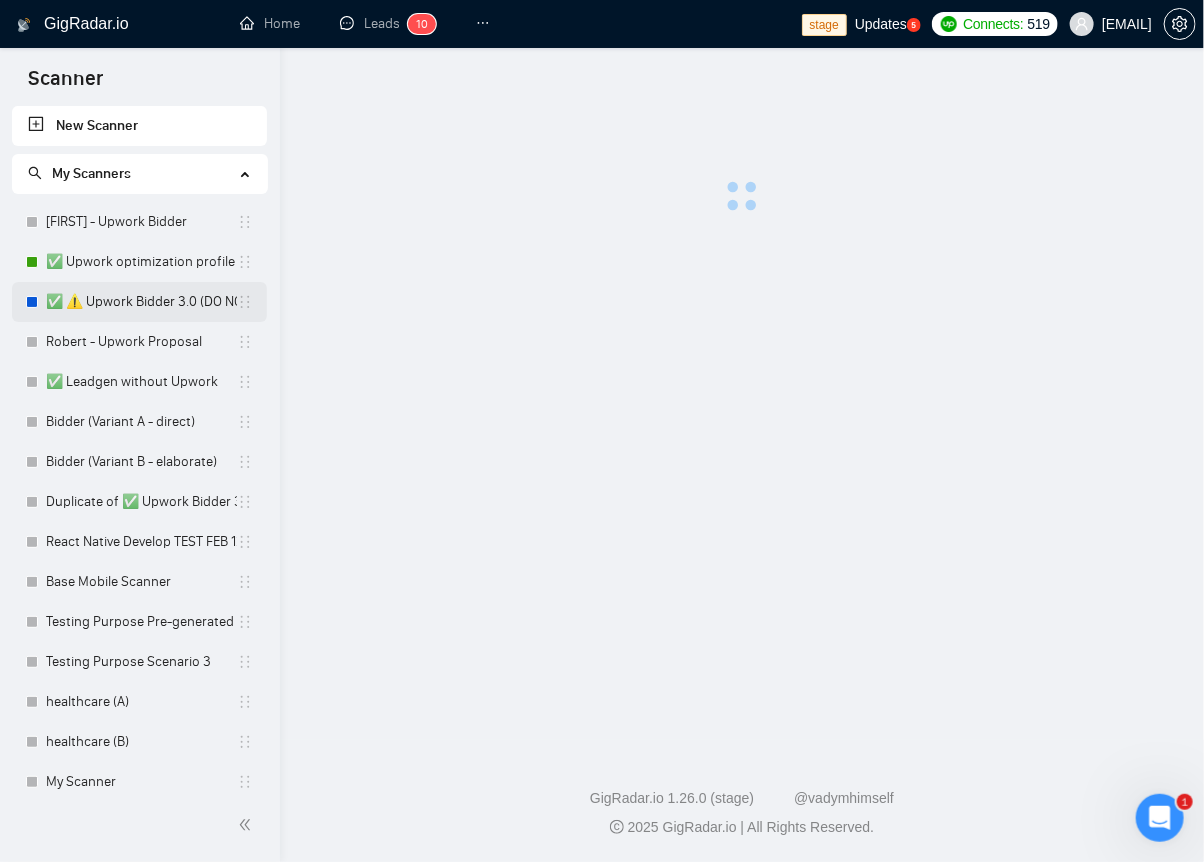 click on "✅ ⚠️ Upwork Bidder 3.0 (DO NOT TOUCH)" at bounding box center (141, 302) 